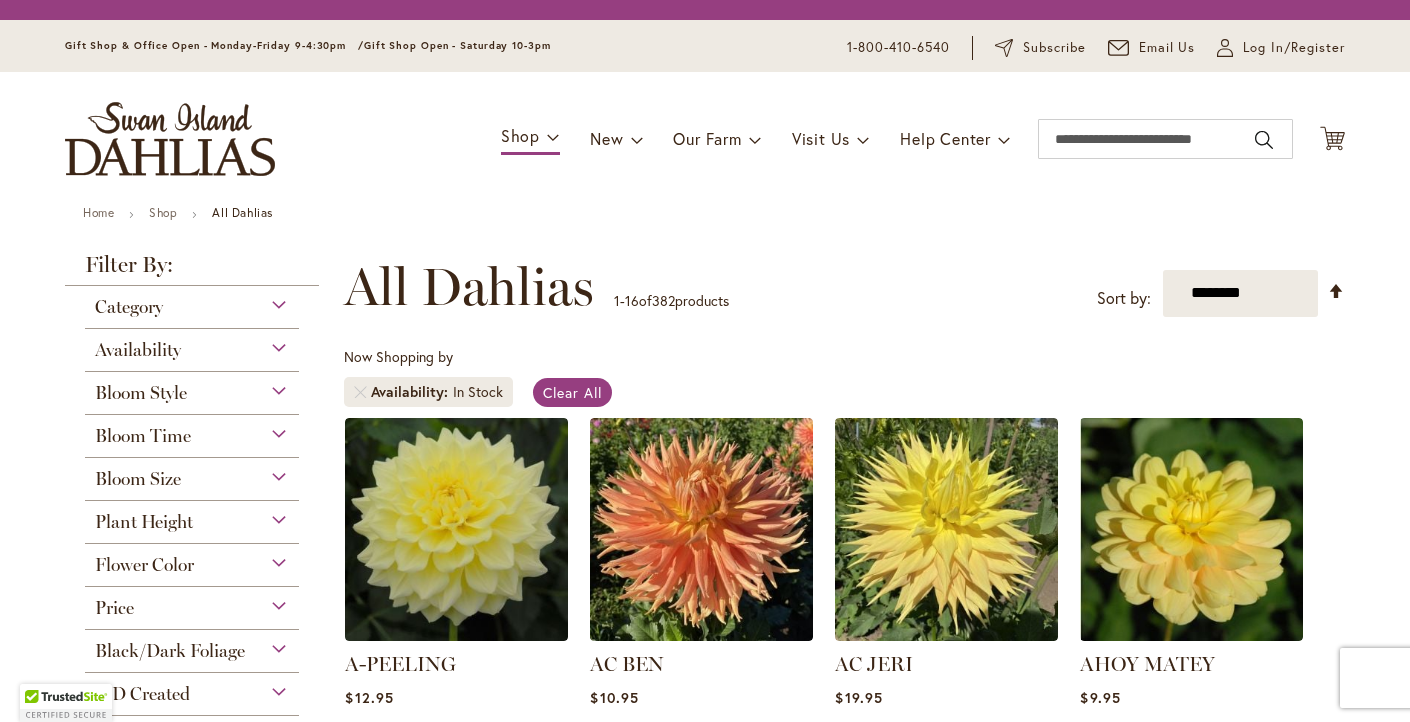 scroll, scrollTop: 0, scrollLeft: 0, axis: both 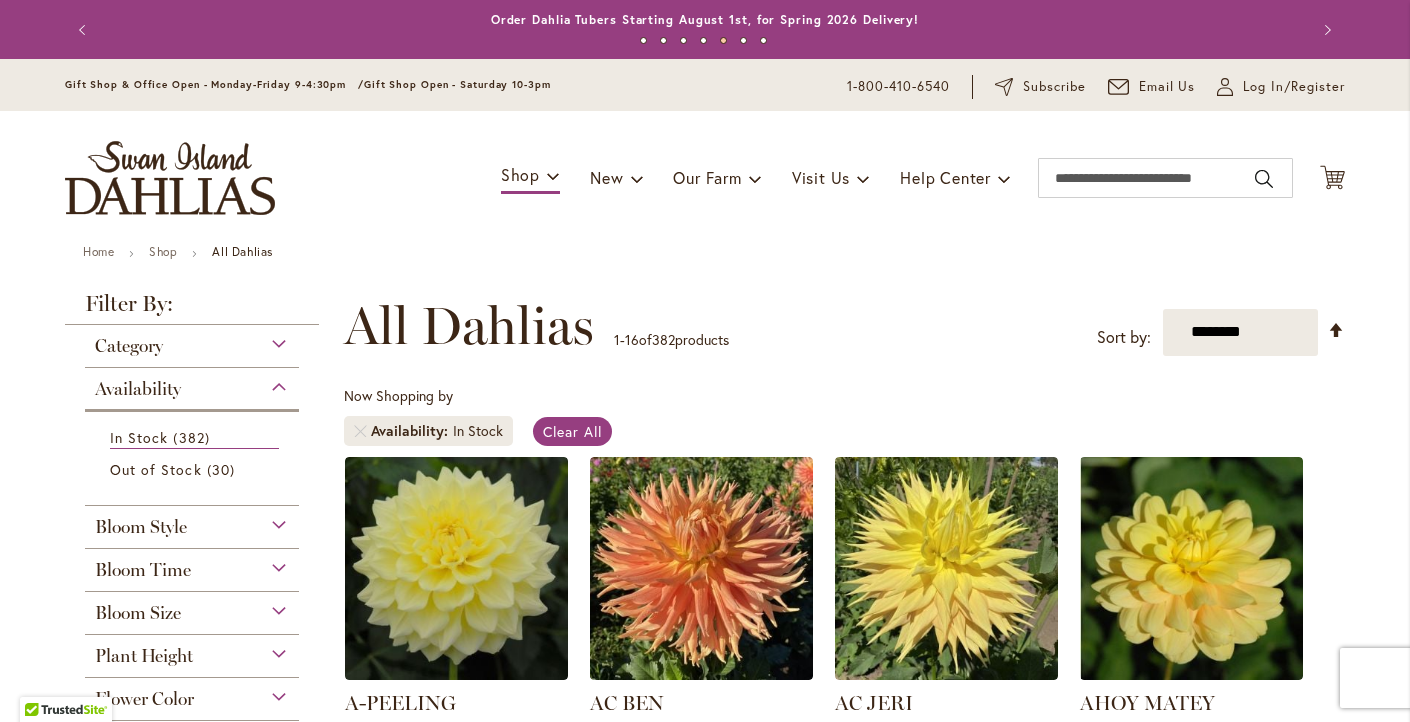 click on "Now Shopping by
Availability
In Stock
Clear All" at bounding box center [844, 421] 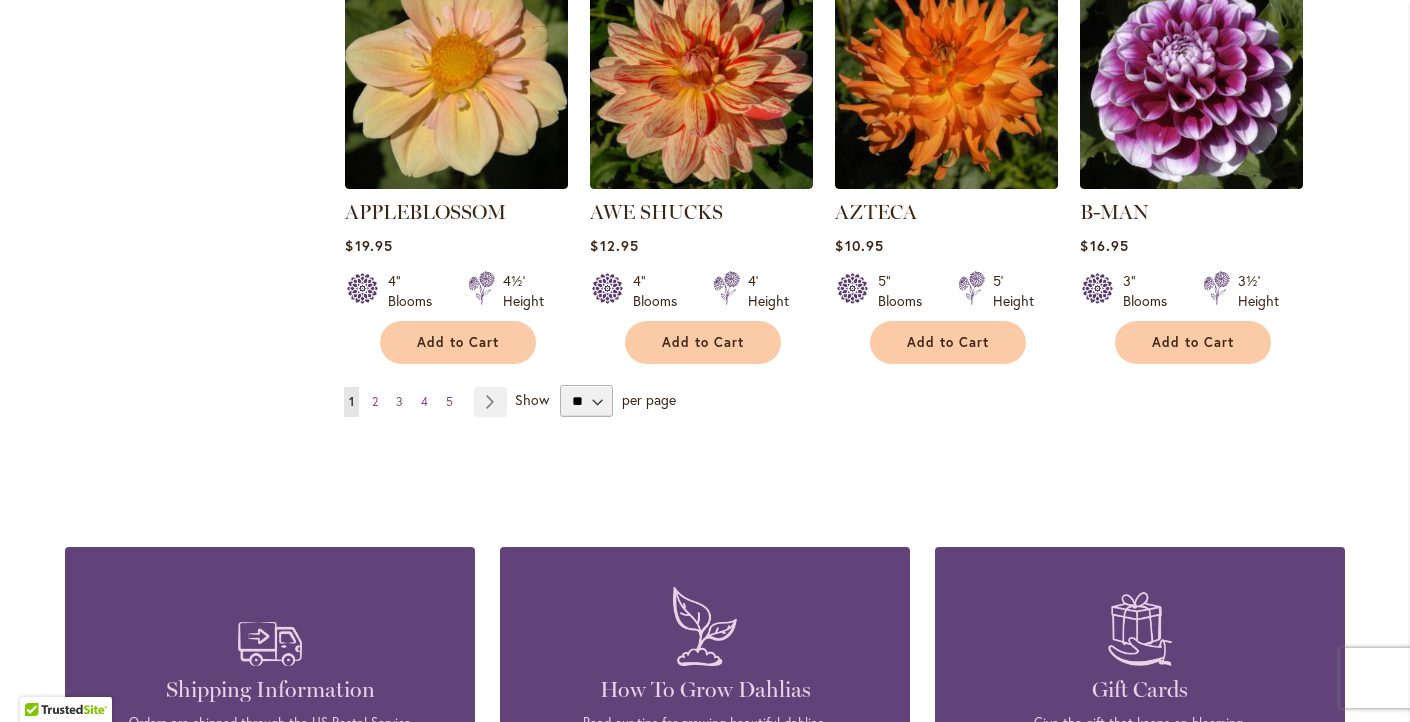 scroll, scrollTop: 1815, scrollLeft: 0, axis: vertical 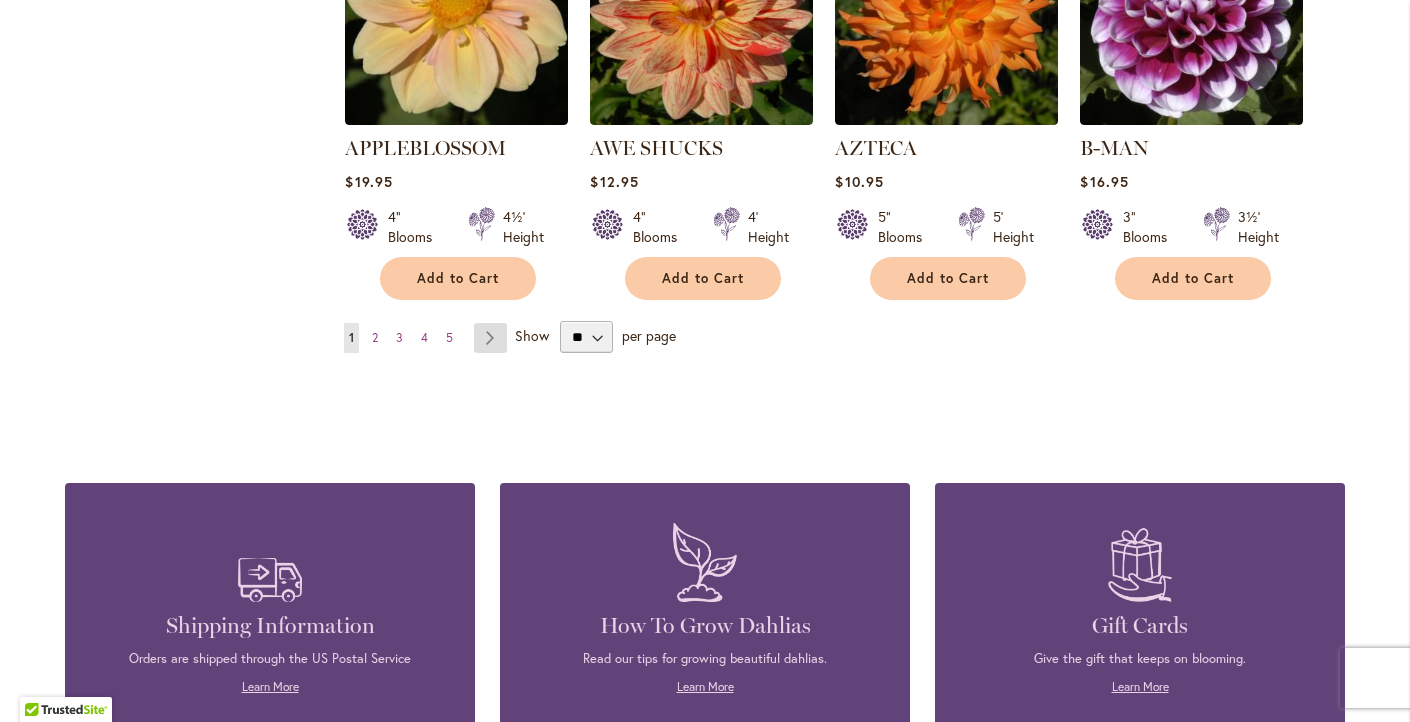 click on "Page
Next" at bounding box center (490, 338) 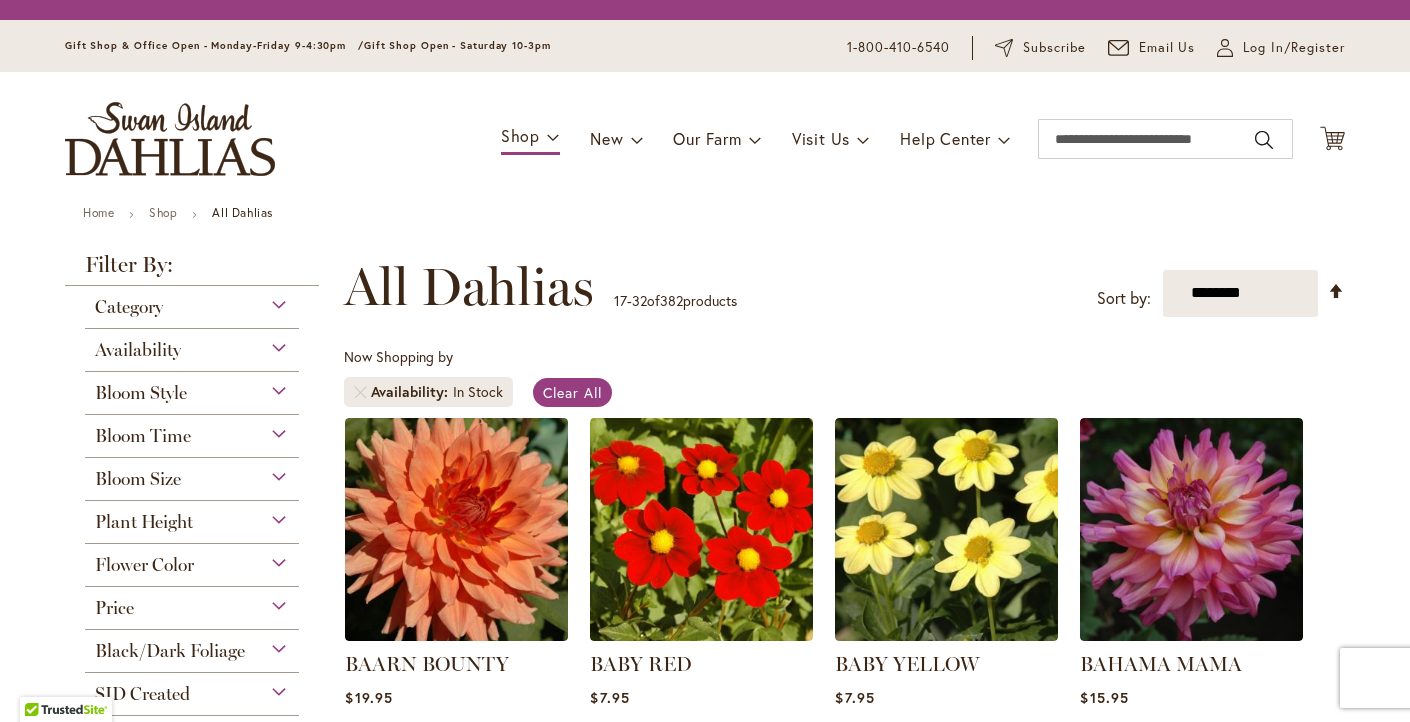 scroll, scrollTop: 0, scrollLeft: 0, axis: both 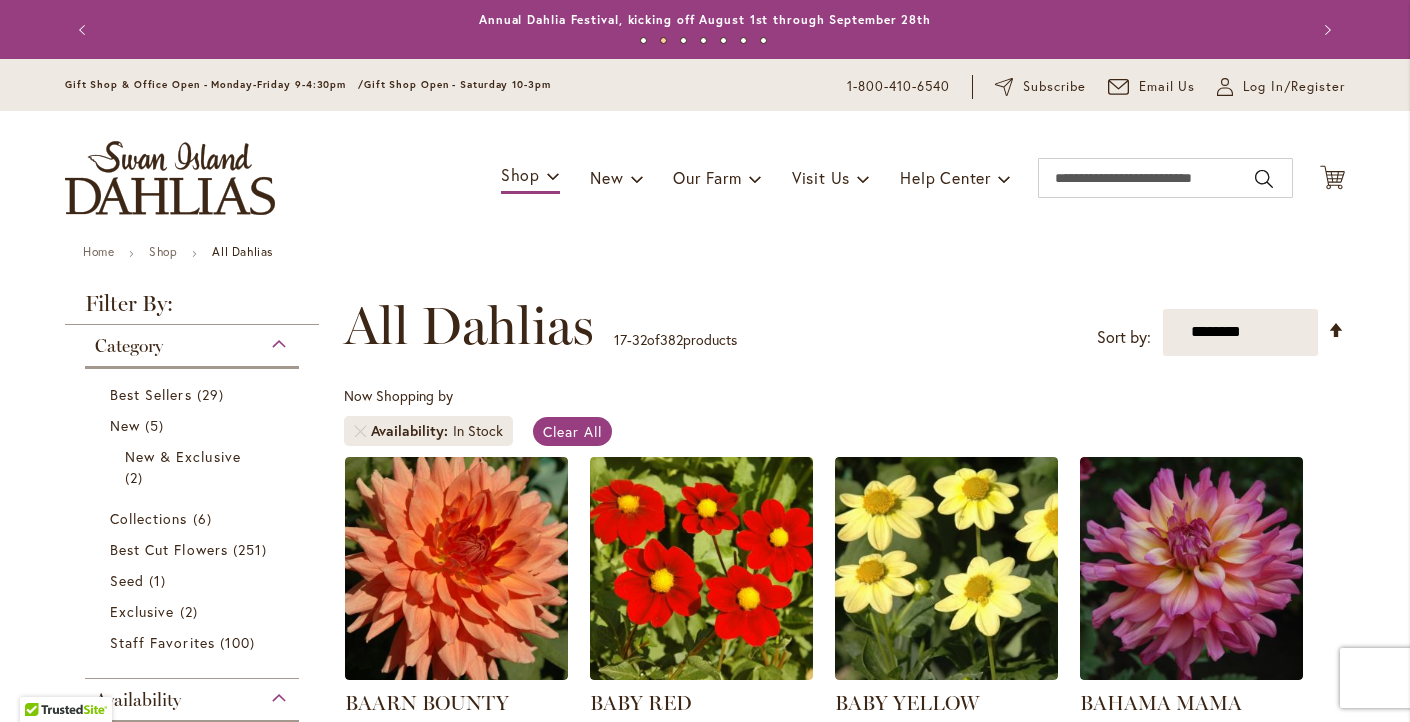 click on "BAARN BOUNTY
$19.95
10" Blooms
4½' Height" at bounding box center (844, 1286) 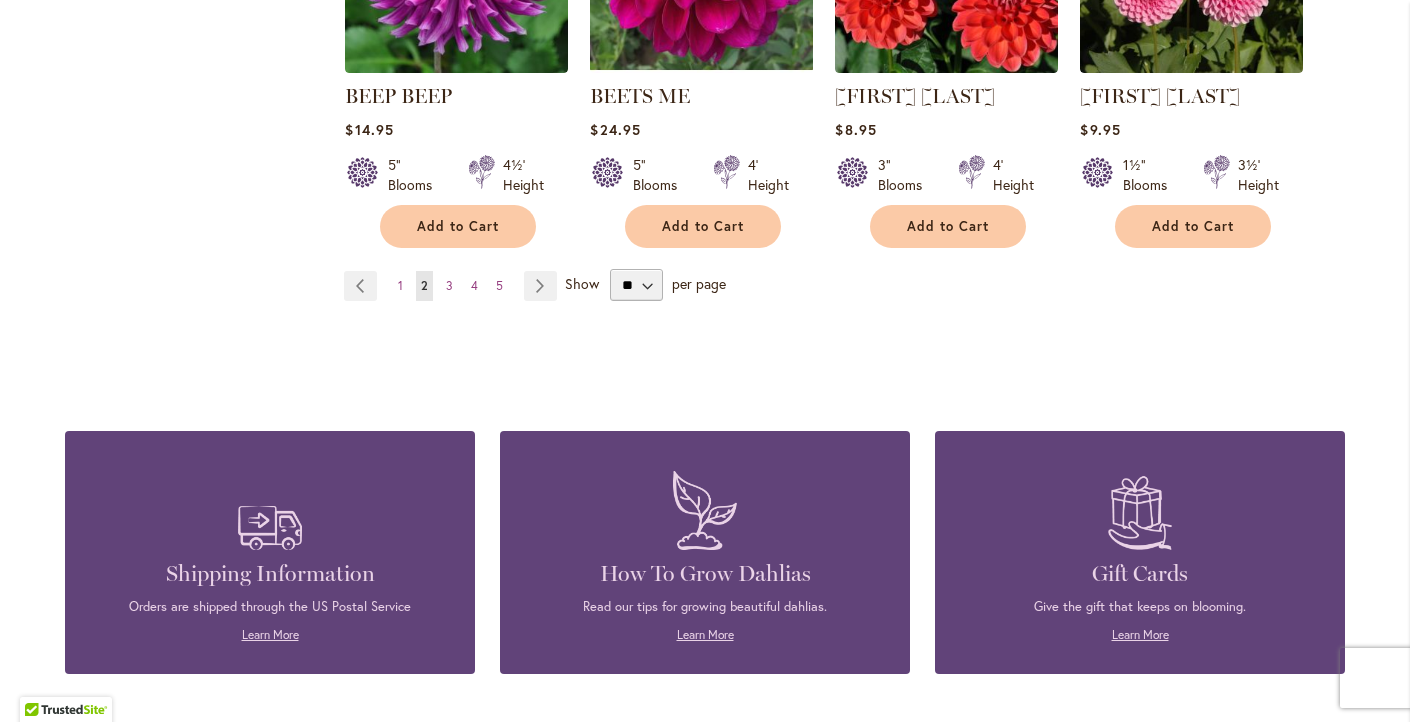 scroll, scrollTop: 1873, scrollLeft: 0, axis: vertical 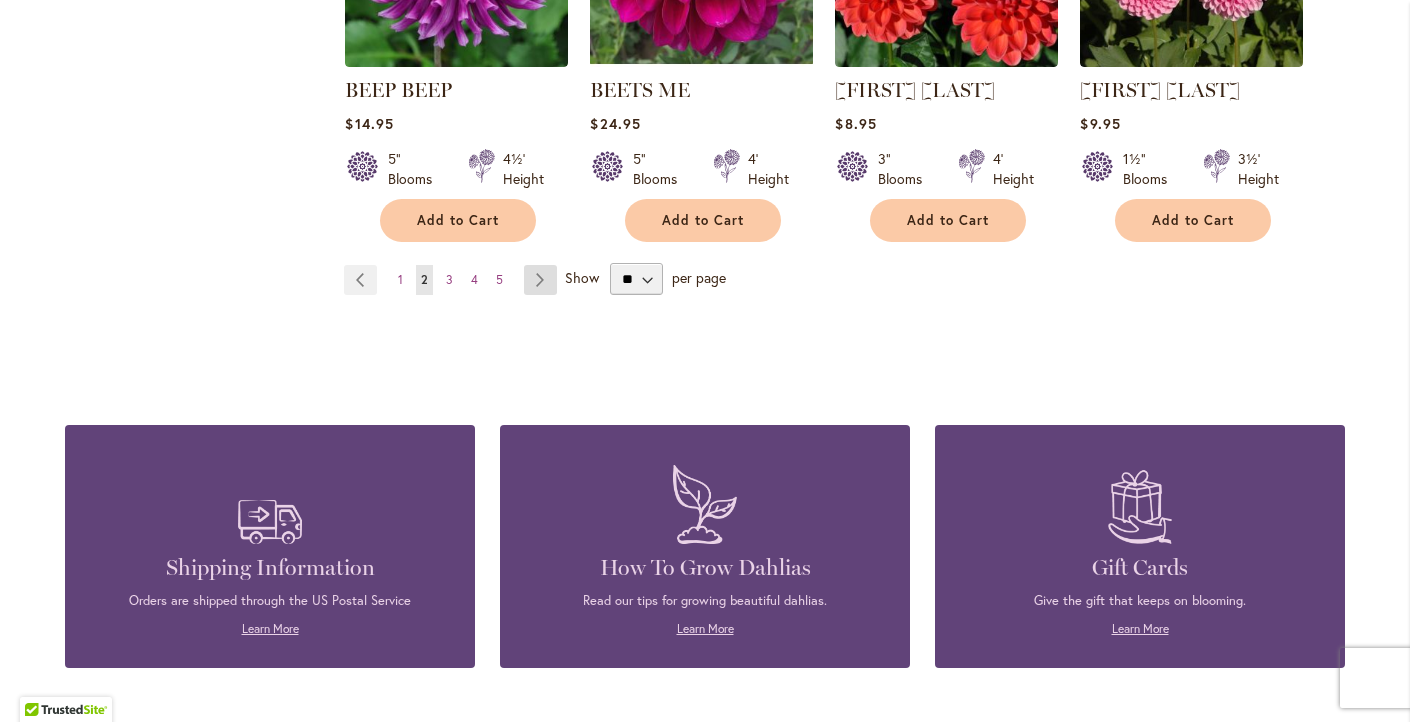 click on "Page
Next" at bounding box center [540, 280] 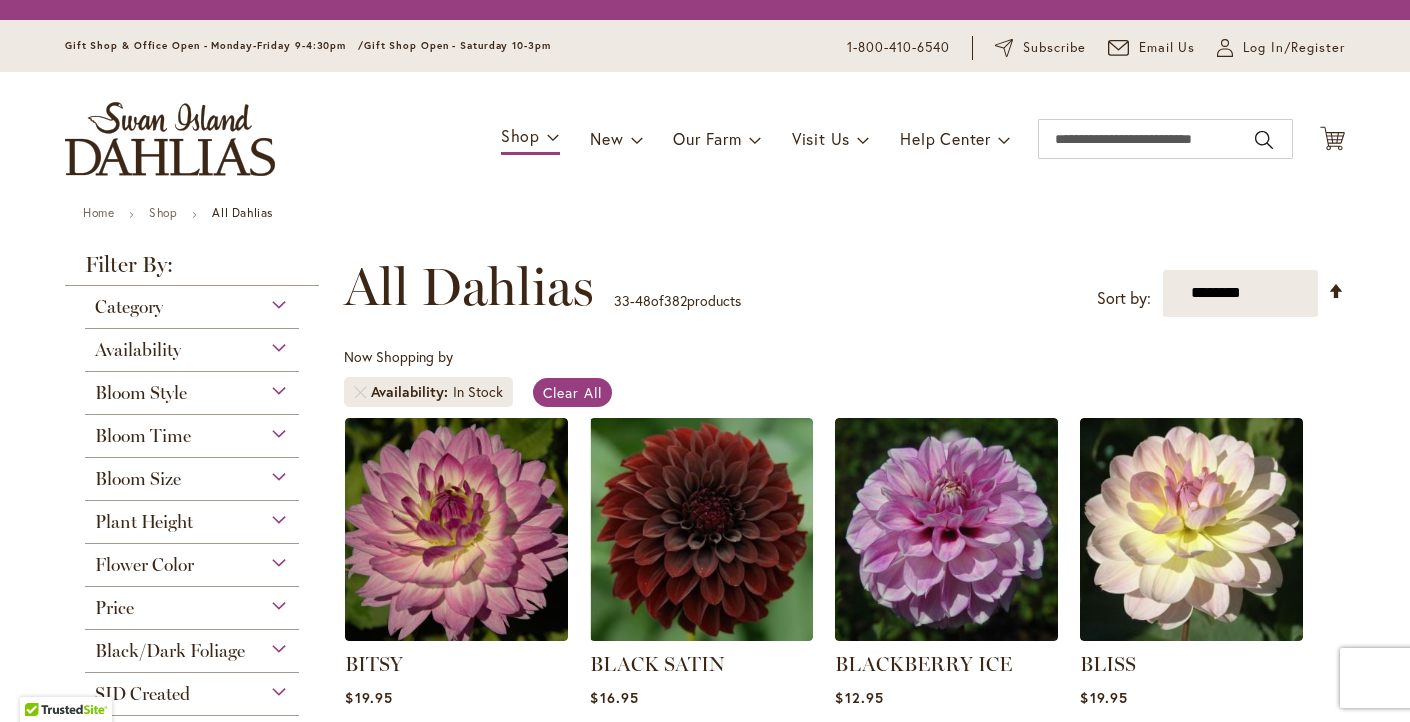 scroll, scrollTop: 0, scrollLeft: 0, axis: both 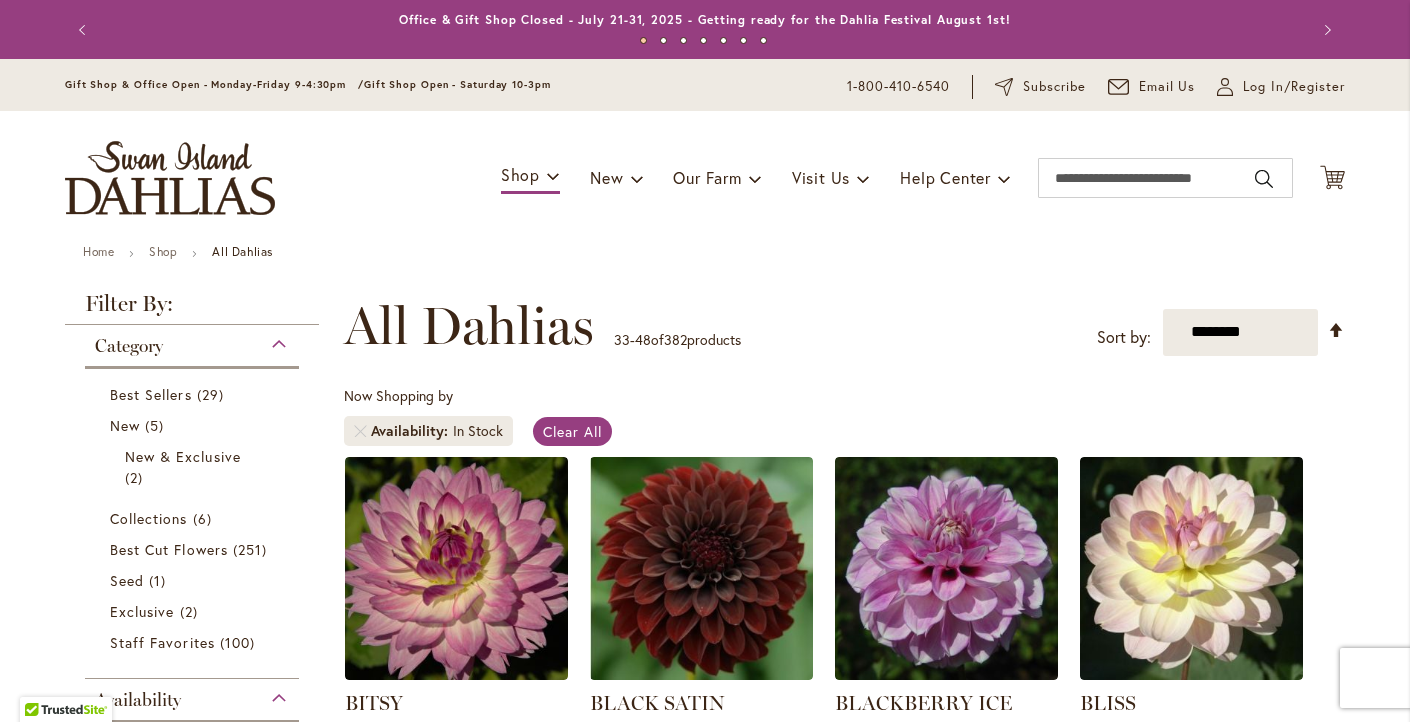 click on "Now Shopping by
Availability
In Stock
Clear All" at bounding box center [844, 421] 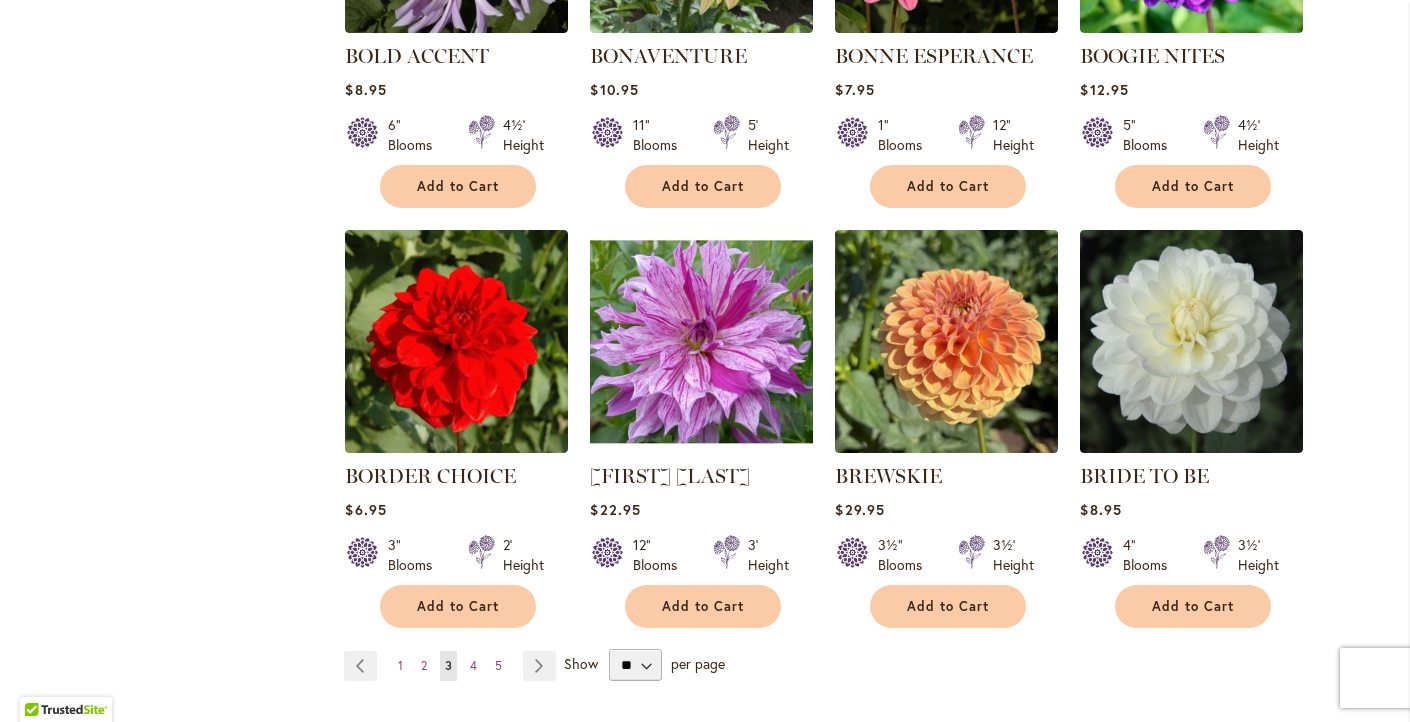 scroll, scrollTop: 1500, scrollLeft: 0, axis: vertical 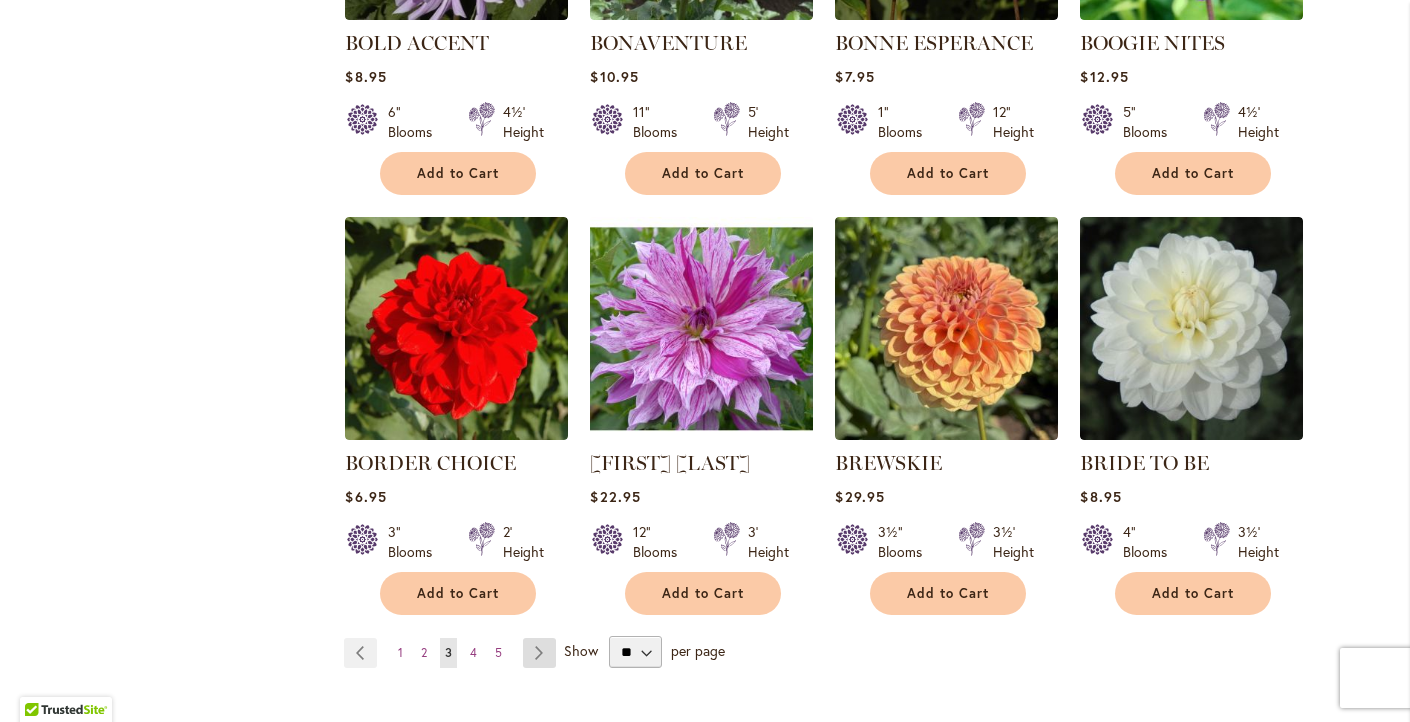 click on "Page
Next" at bounding box center [539, 653] 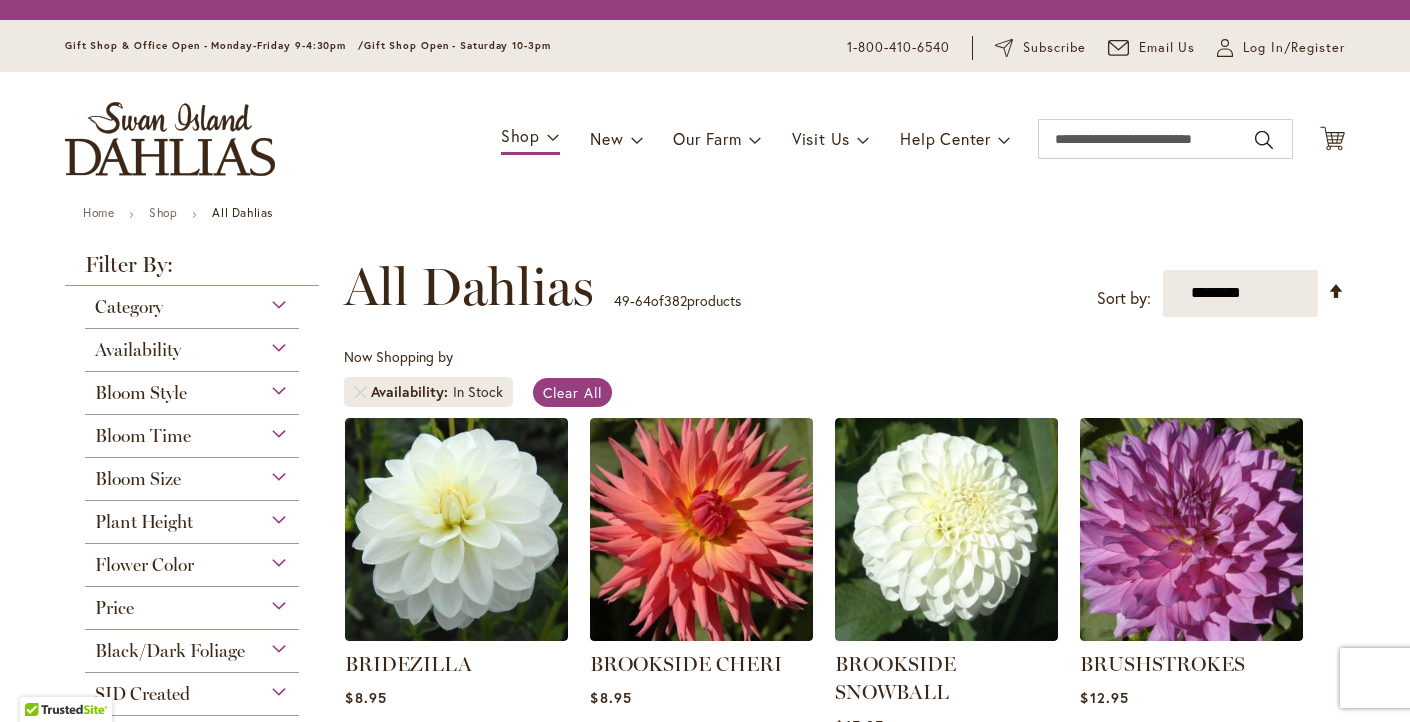 scroll, scrollTop: 0, scrollLeft: 0, axis: both 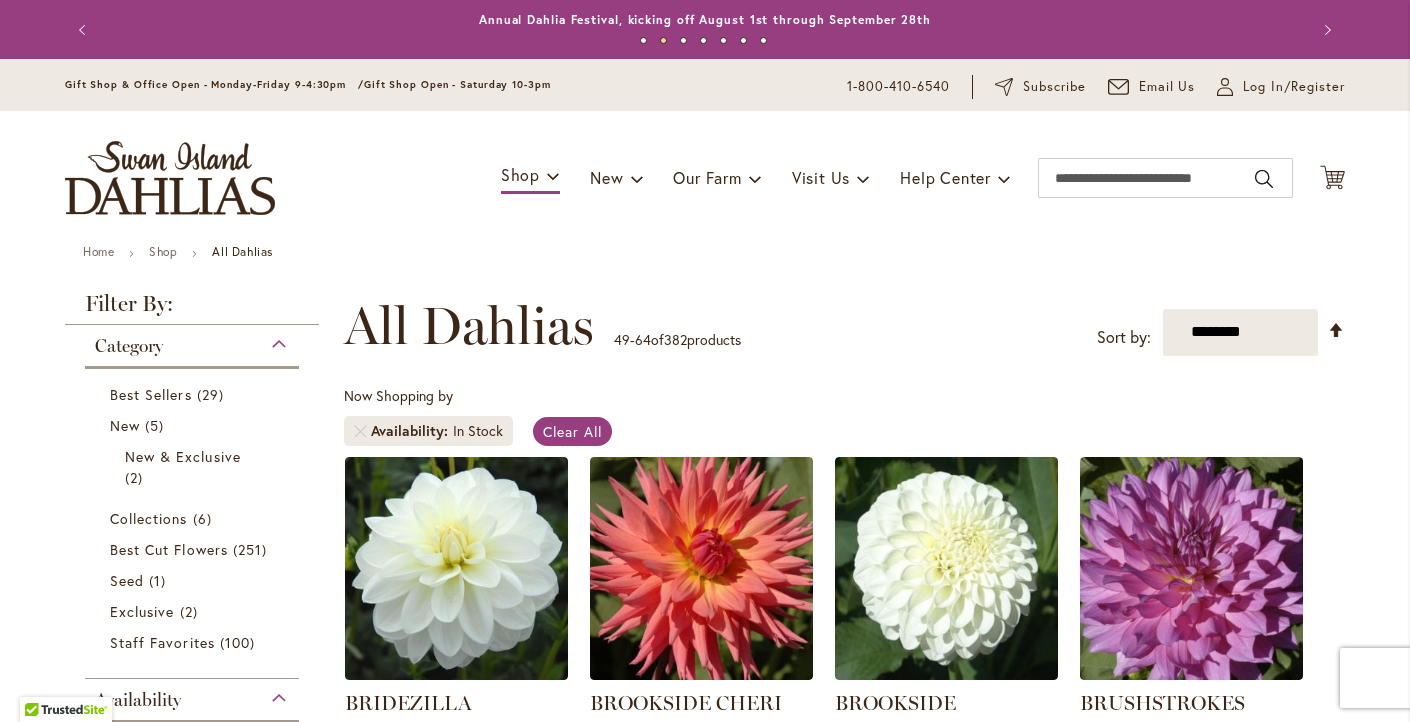 click on "BRIDEZILLA
Rating:
99%
13                  Reviews
$8.95
6" Blooms 5' Height Add to Cart" at bounding box center [844, 1300] 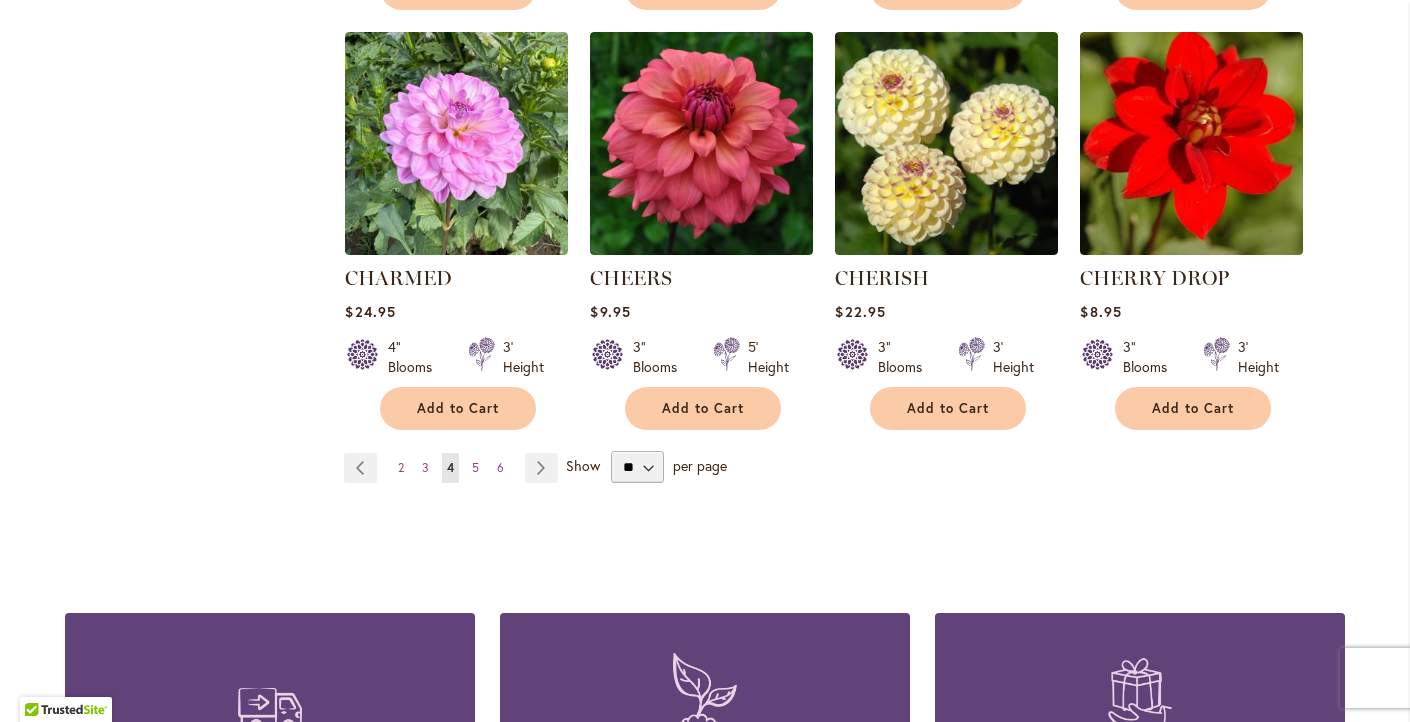 scroll, scrollTop: 1759, scrollLeft: 0, axis: vertical 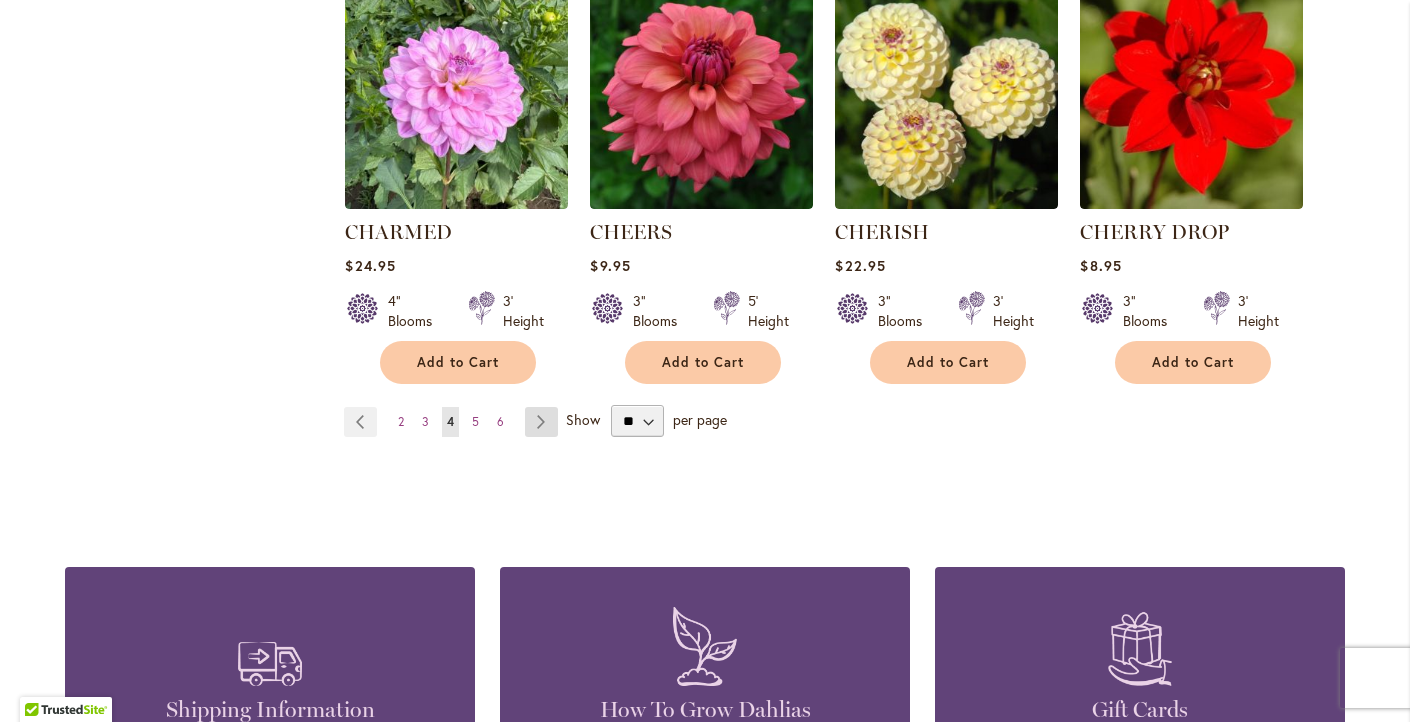 click on "Page
Next" at bounding box center (541, 422) 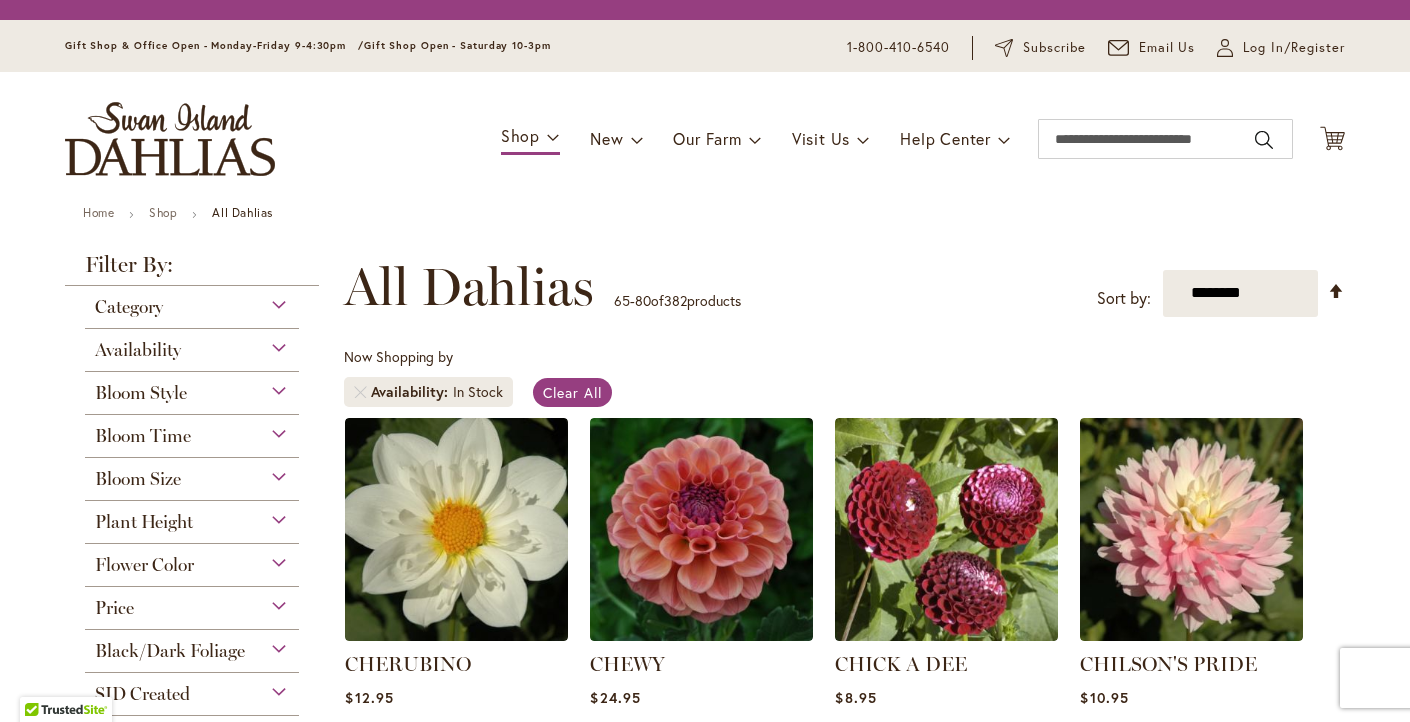 scroll, scrollTop: 0, scrollLeft: 0, axis: both 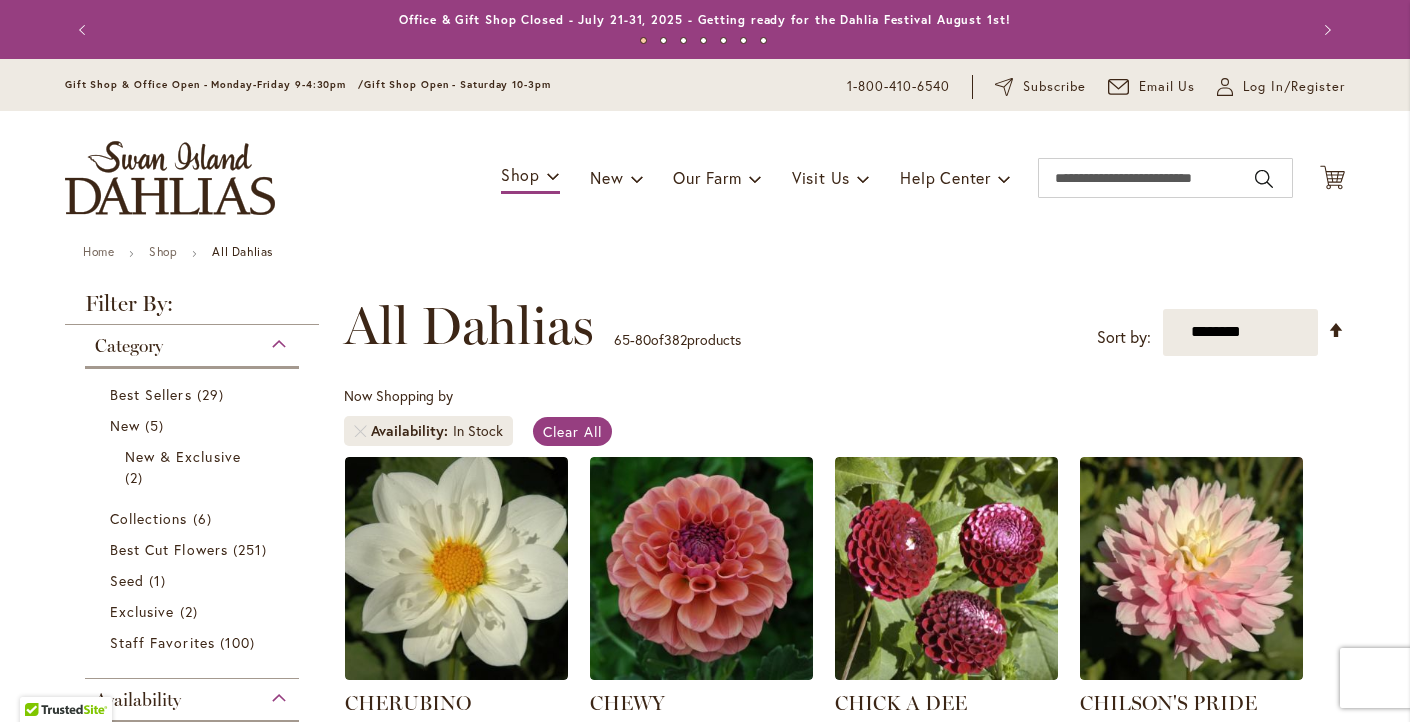 click on "Now Shopping by
Availability
In Stock
Clear All" at bounding box center (844, 421) 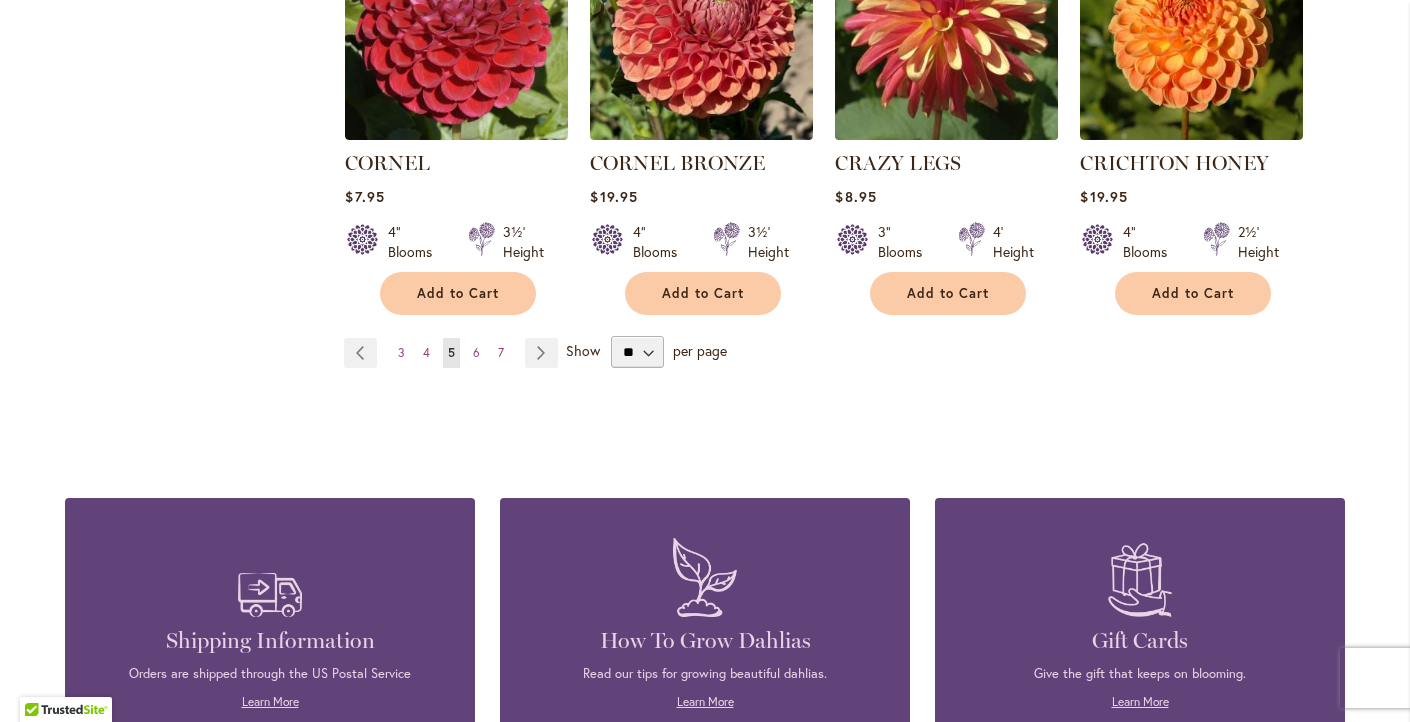 scroll, scrollTop: 1803, scrollLeft: 0, axis: vertical 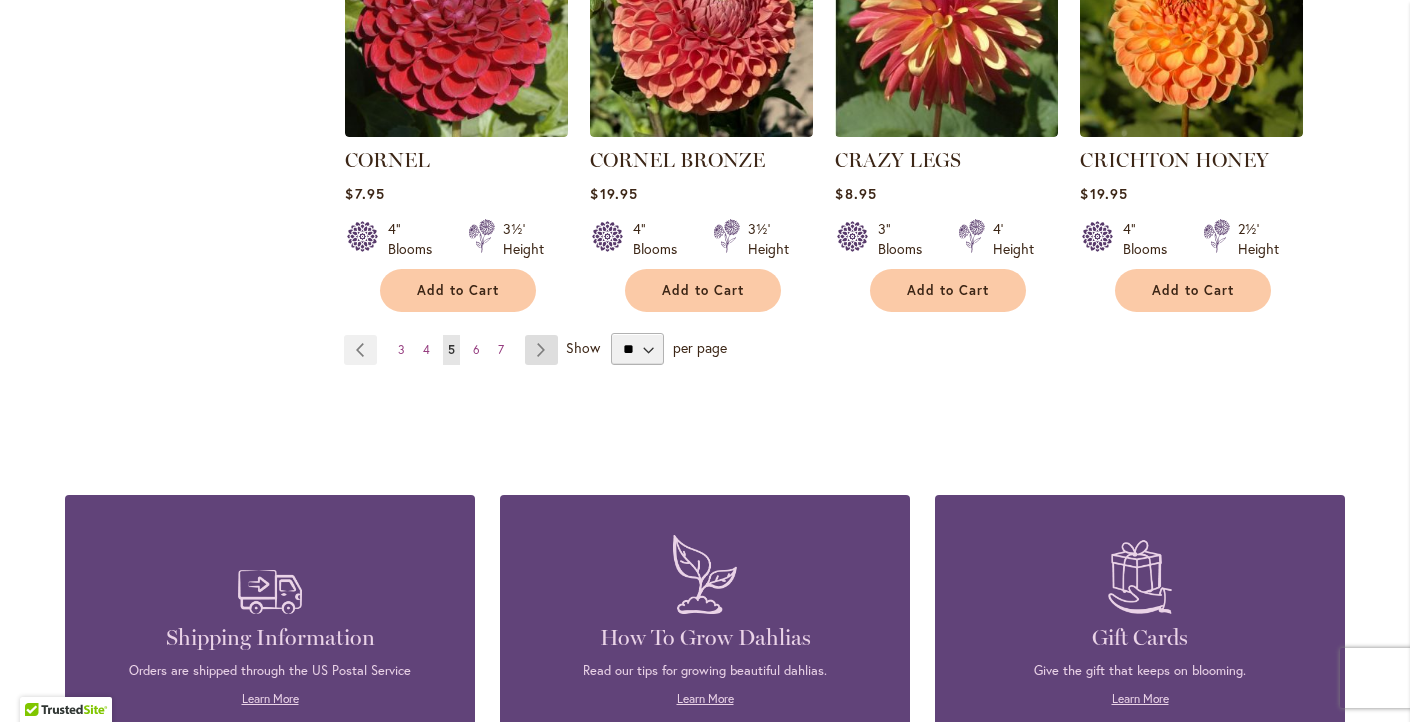 click on "Page
Next" at bounding box center (541, 350) 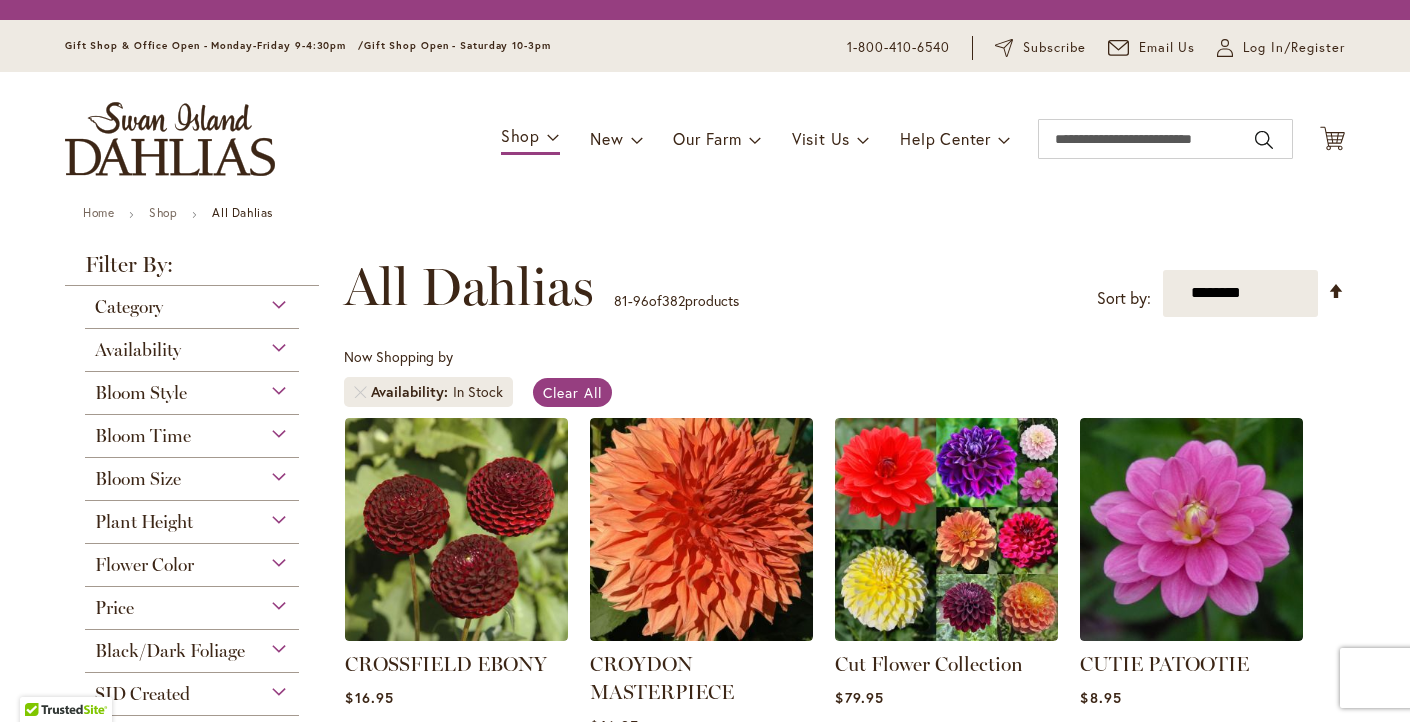 scroll, scrollTop: 0, scrollLeft: 0, axis: both 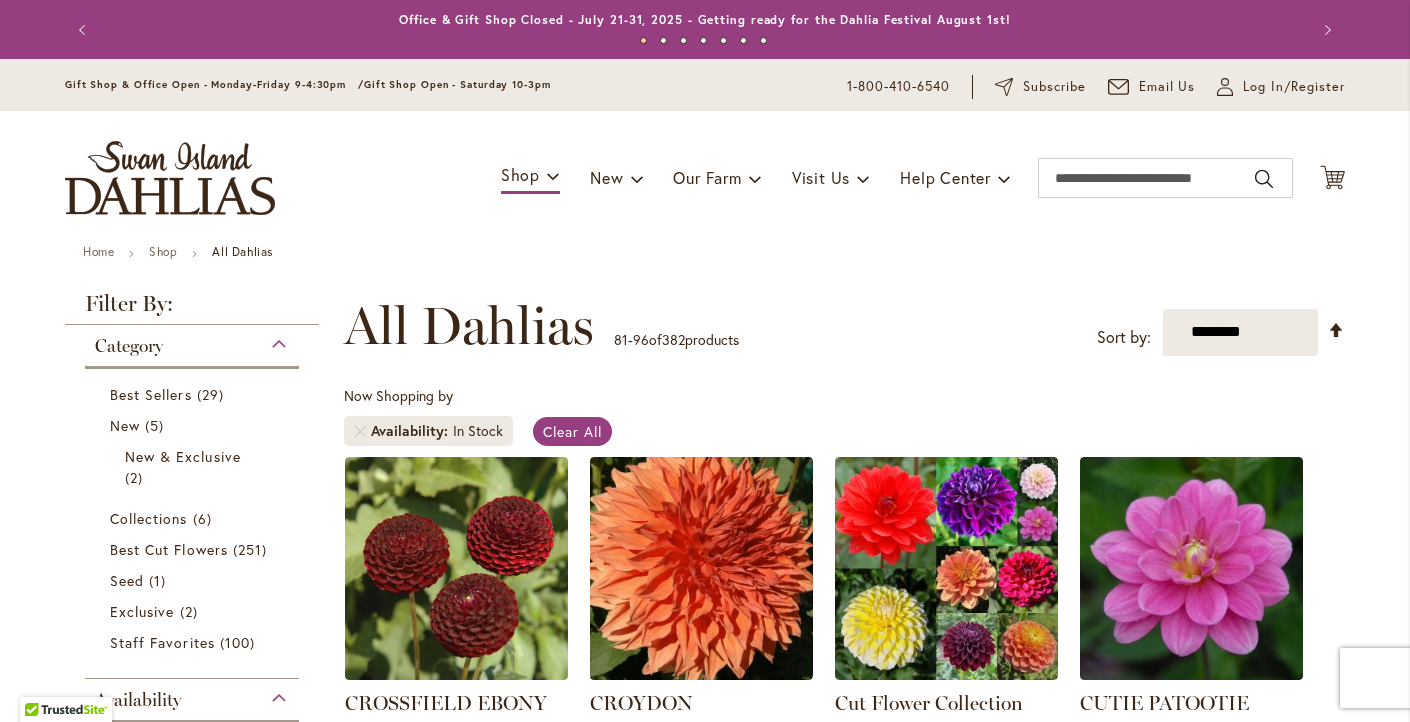 click on "Now Shopping by
Availability
In Stock
Clear All" at bounding box center (844, 421) 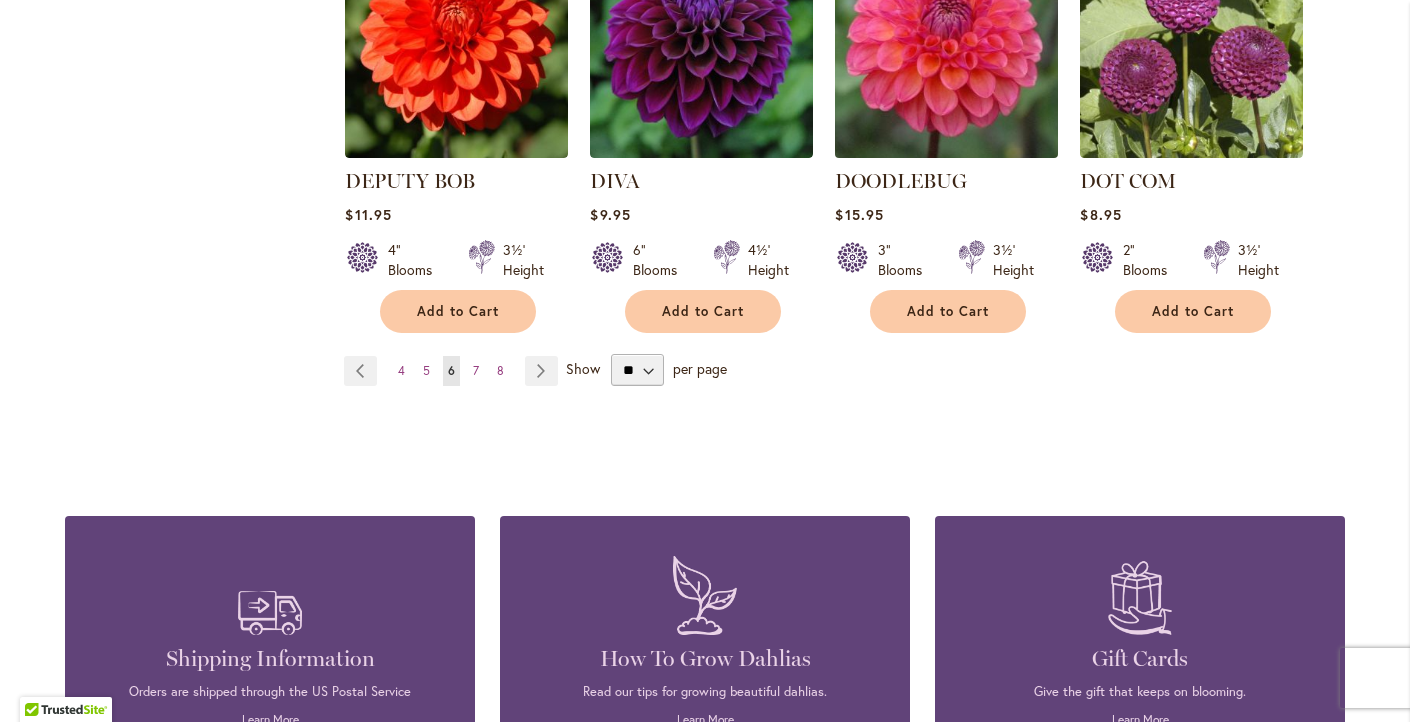 scroll, scrollTop: 1890, scrollLeft: 0, axis: vertical 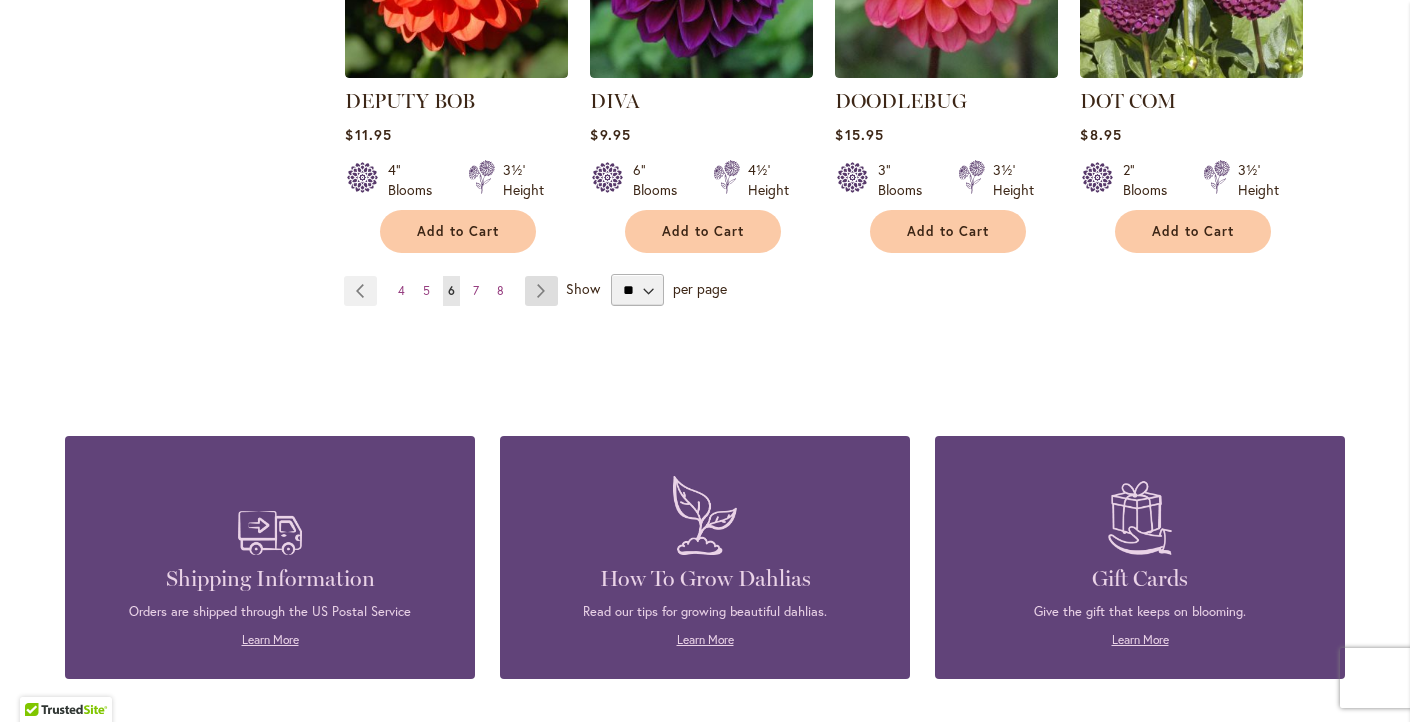 click on "Page
Next" at bounding box center [541, 291] 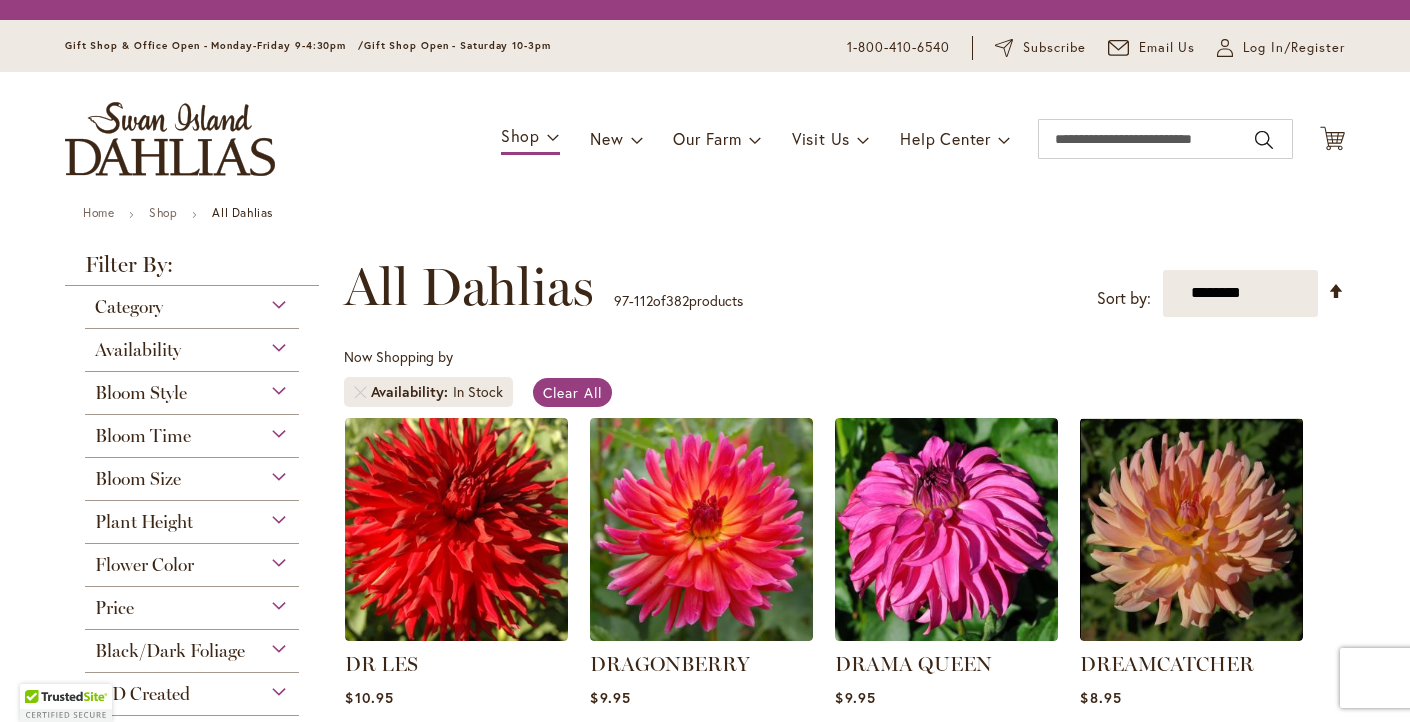 click on "All Dahlias" at bounding box center [479, 287] 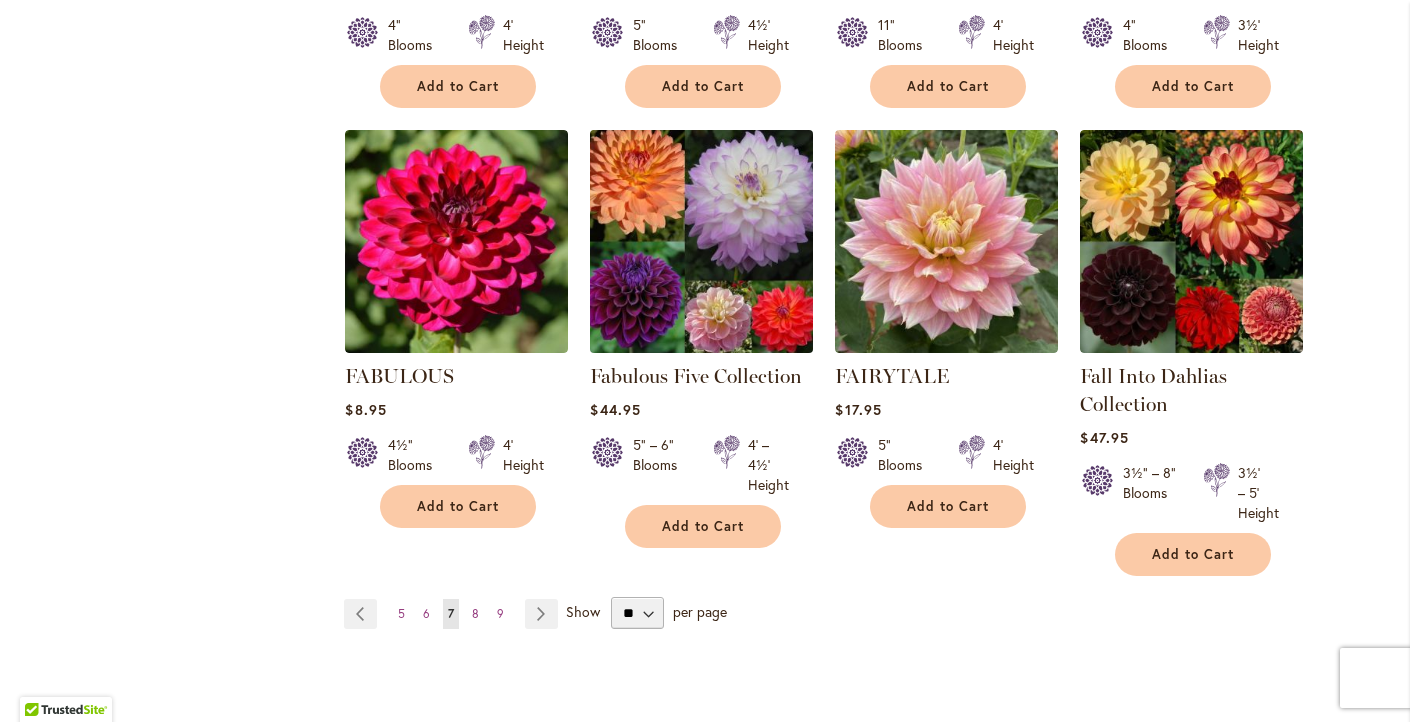 scroll, scrollTop: 1630, scrollLeft: 0, axis: vertical 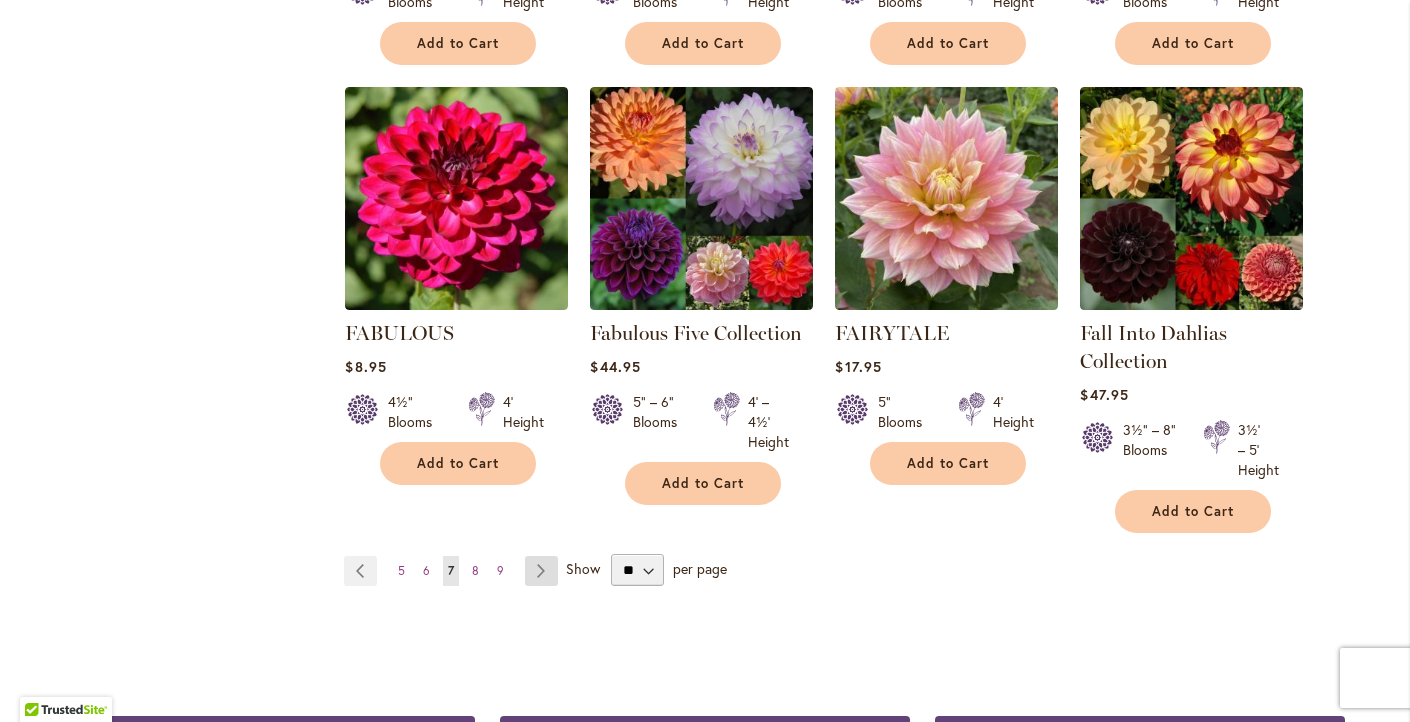 click on "Page
Next" at bounding box center [541, 571] 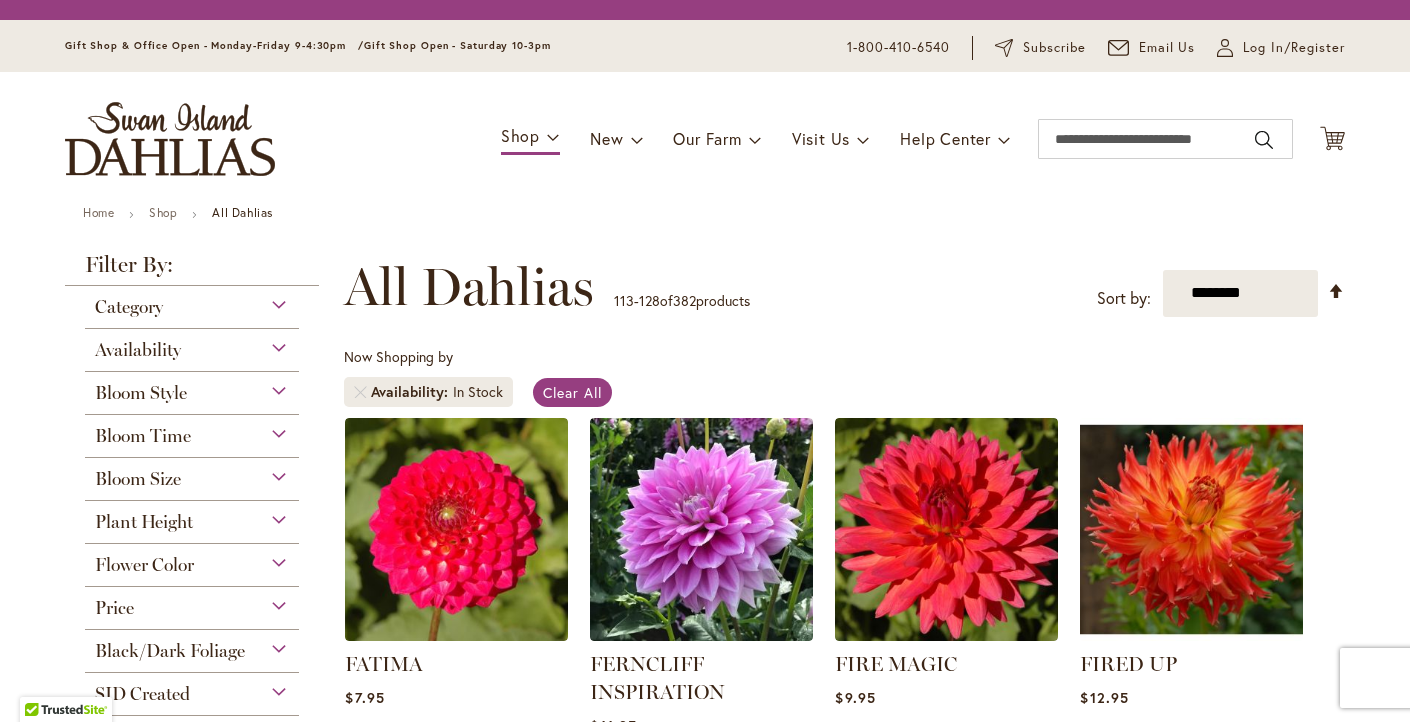 scroll, scrollTop: 0, scrollLeft: 0, axis: both 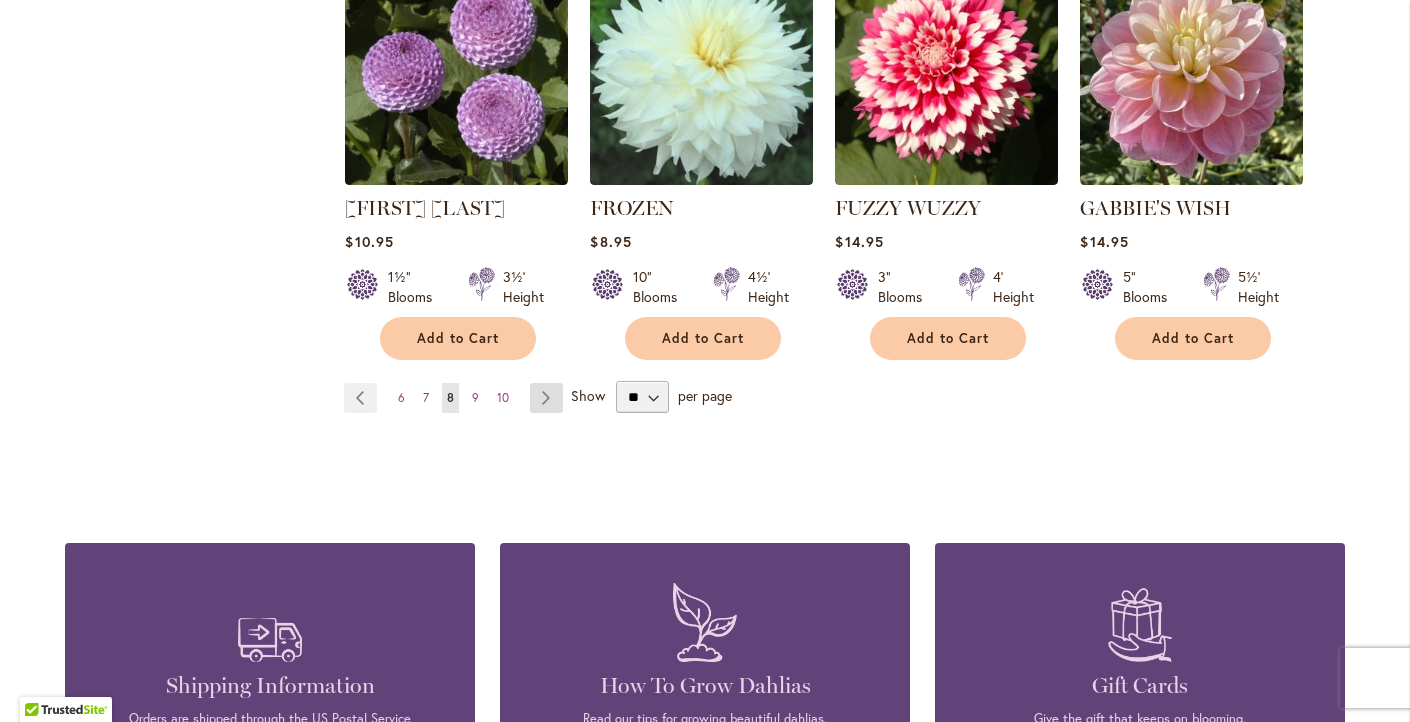 click on "Page
Next" at bounding box center [546, 398] 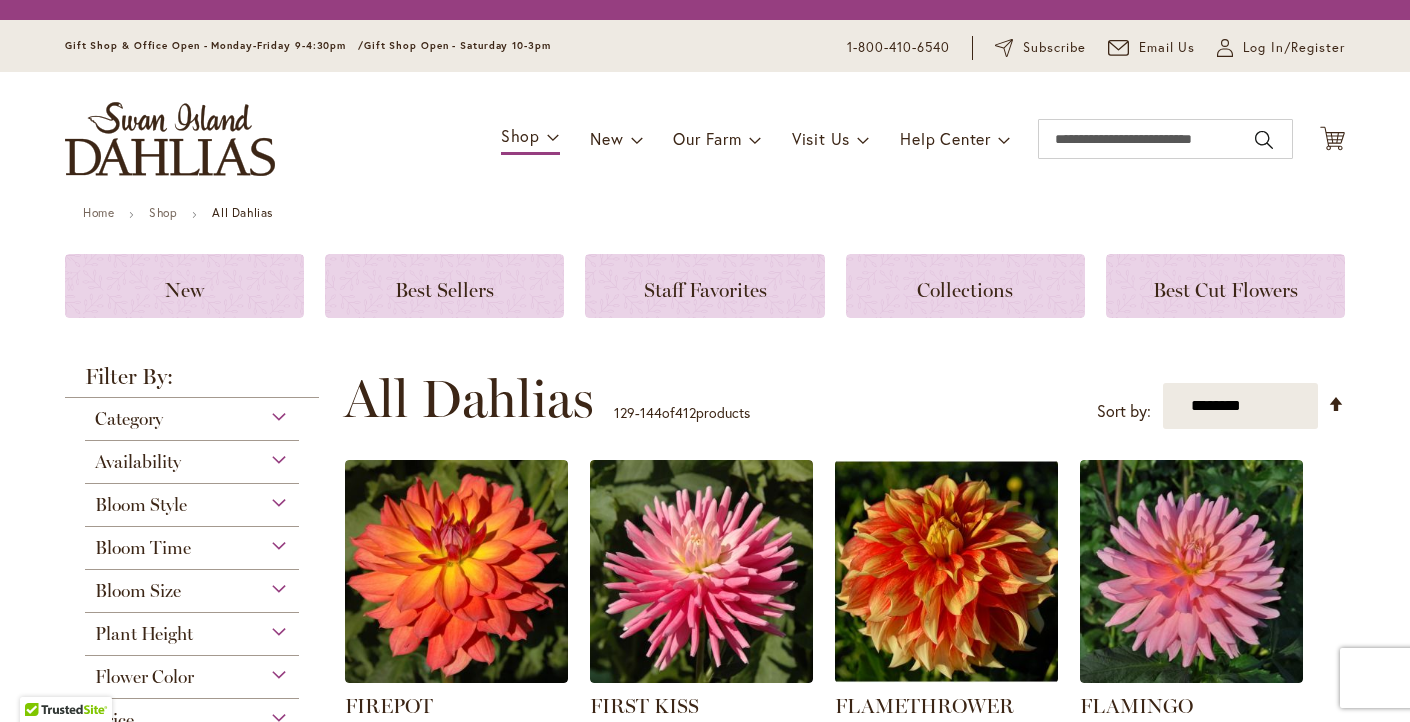 scroll, scrollTop: 0, scrollLeft: 0, axis: both 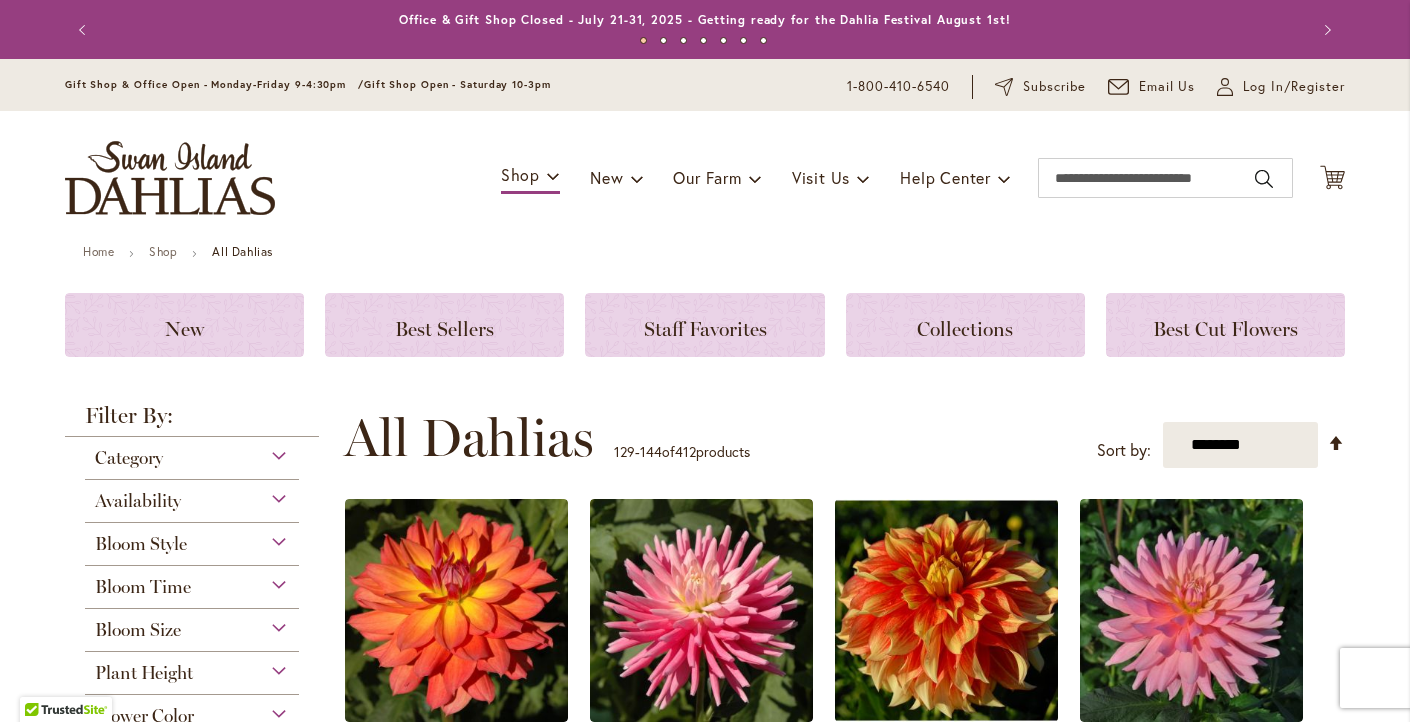 click on "**********" at bounding box center (844, 438) 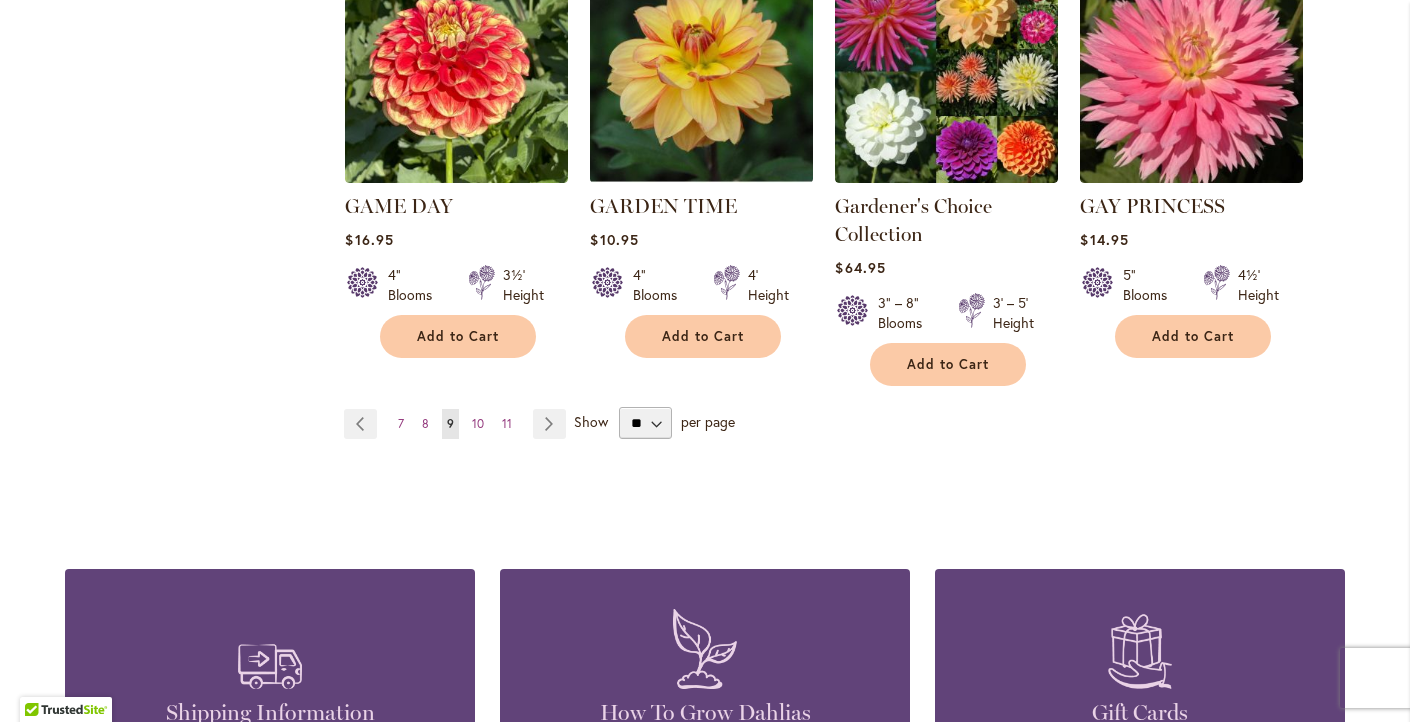 scroll, scrollTop: 1803, scrollLeft: 0, axis: vertical 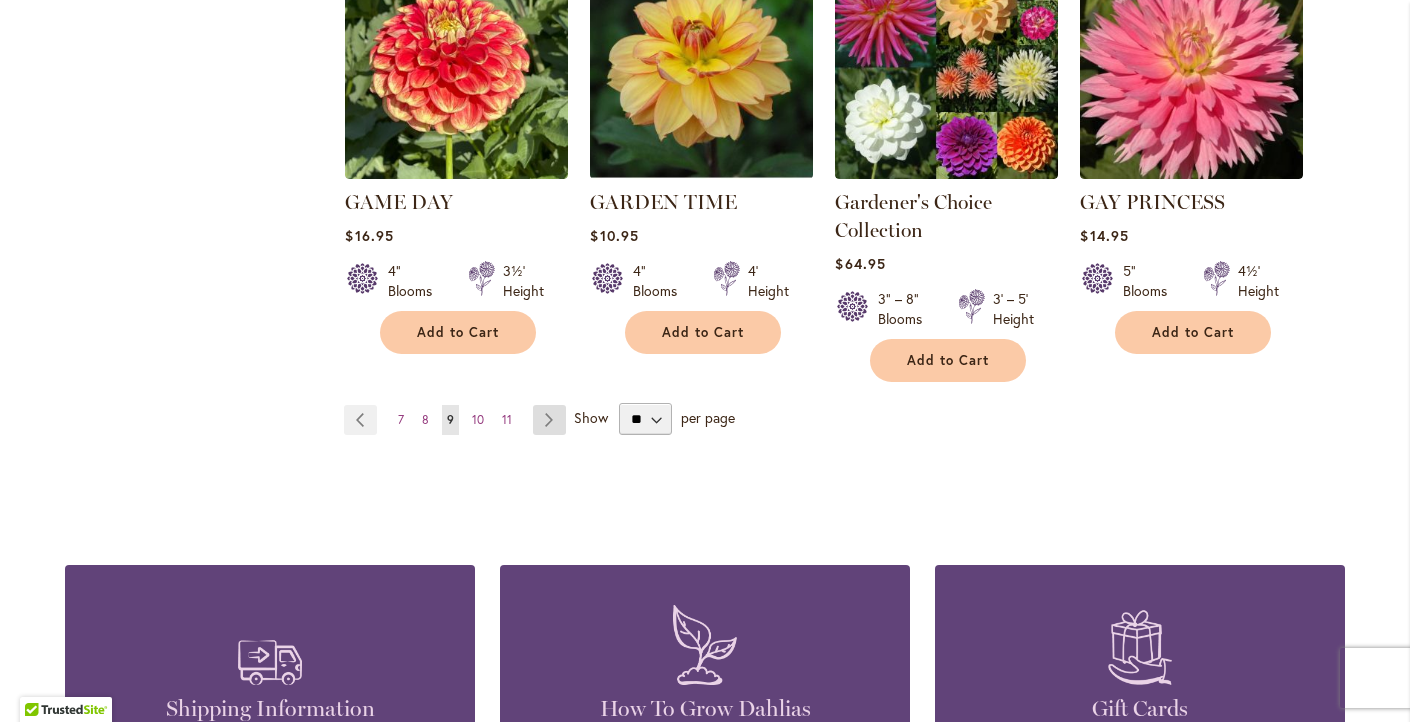 click on "Page
Next" at bounding box center (549, 420) 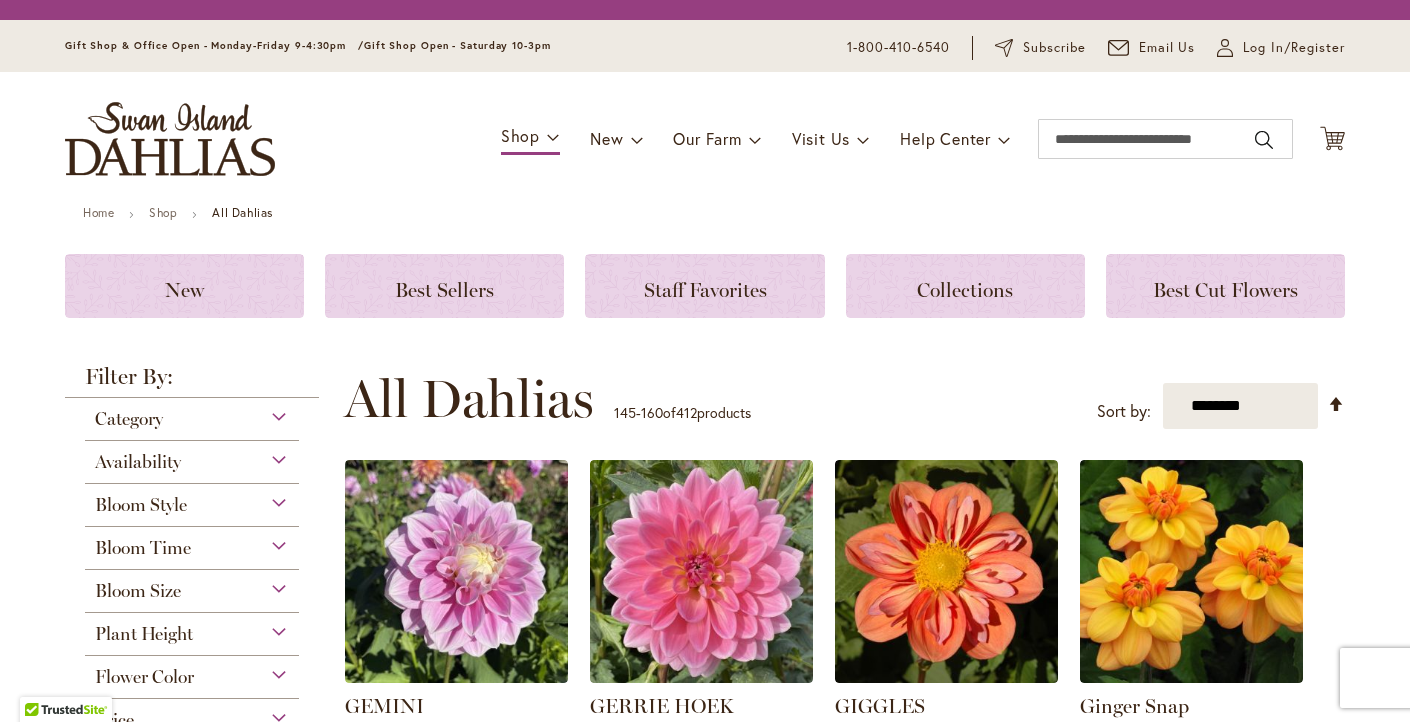 click on "**********" at bounding box center [844, 399] 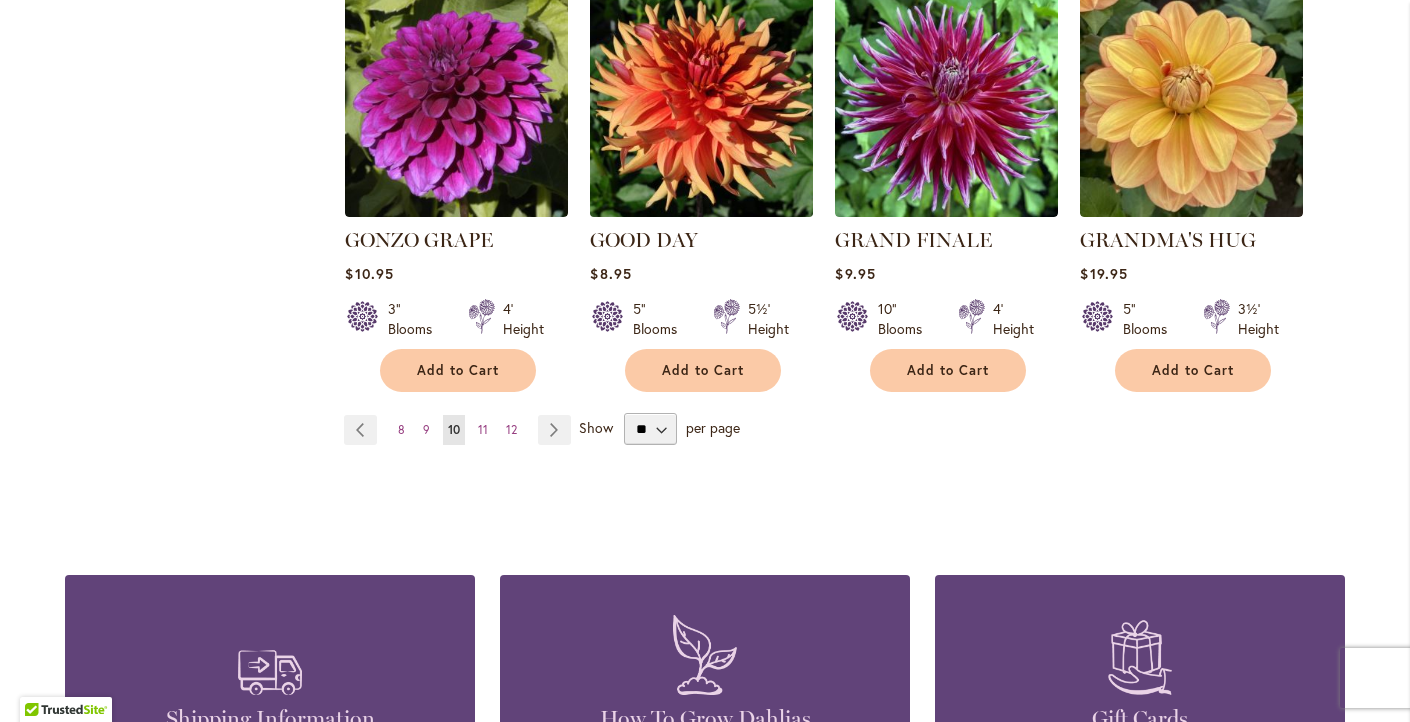 scroll, scrollTop: 1841, scrollLeft: 0, axis: vertical 